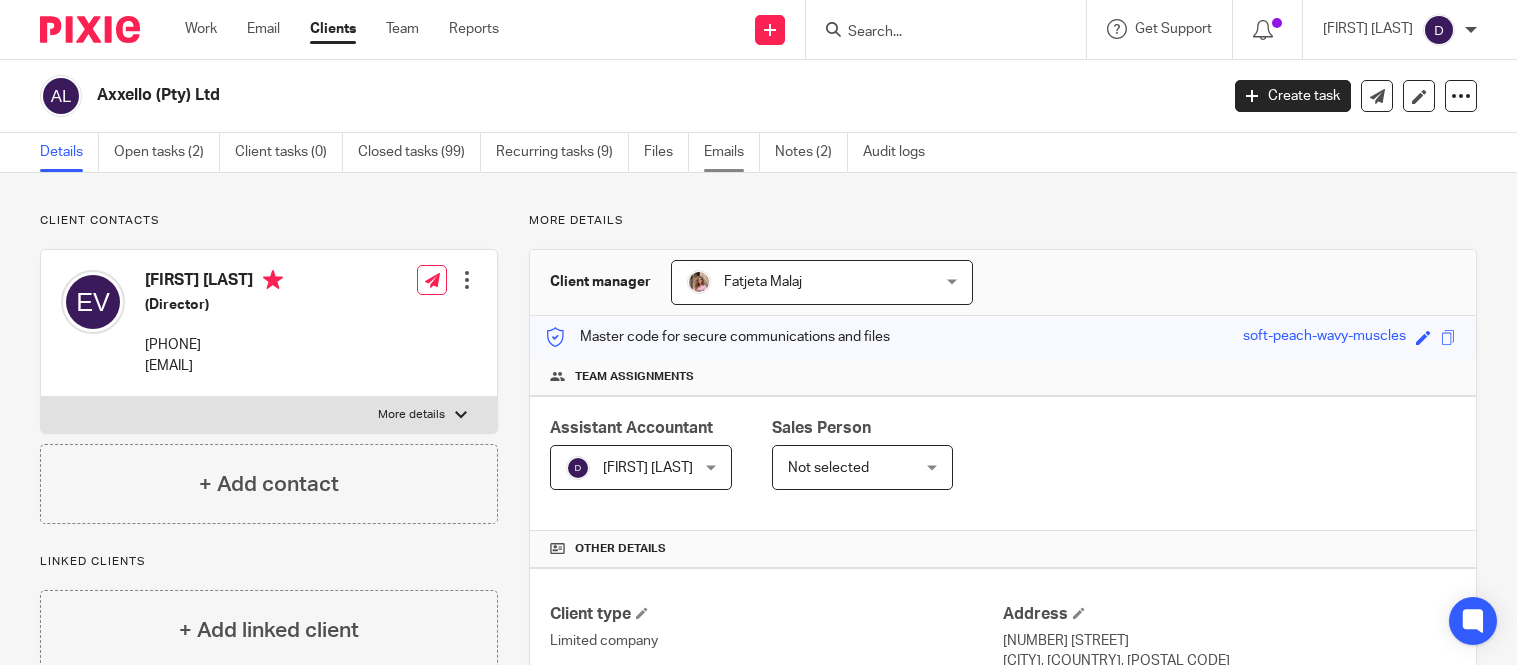 scroll, scrollTop: 0, scrollLeft: 0, axis: both 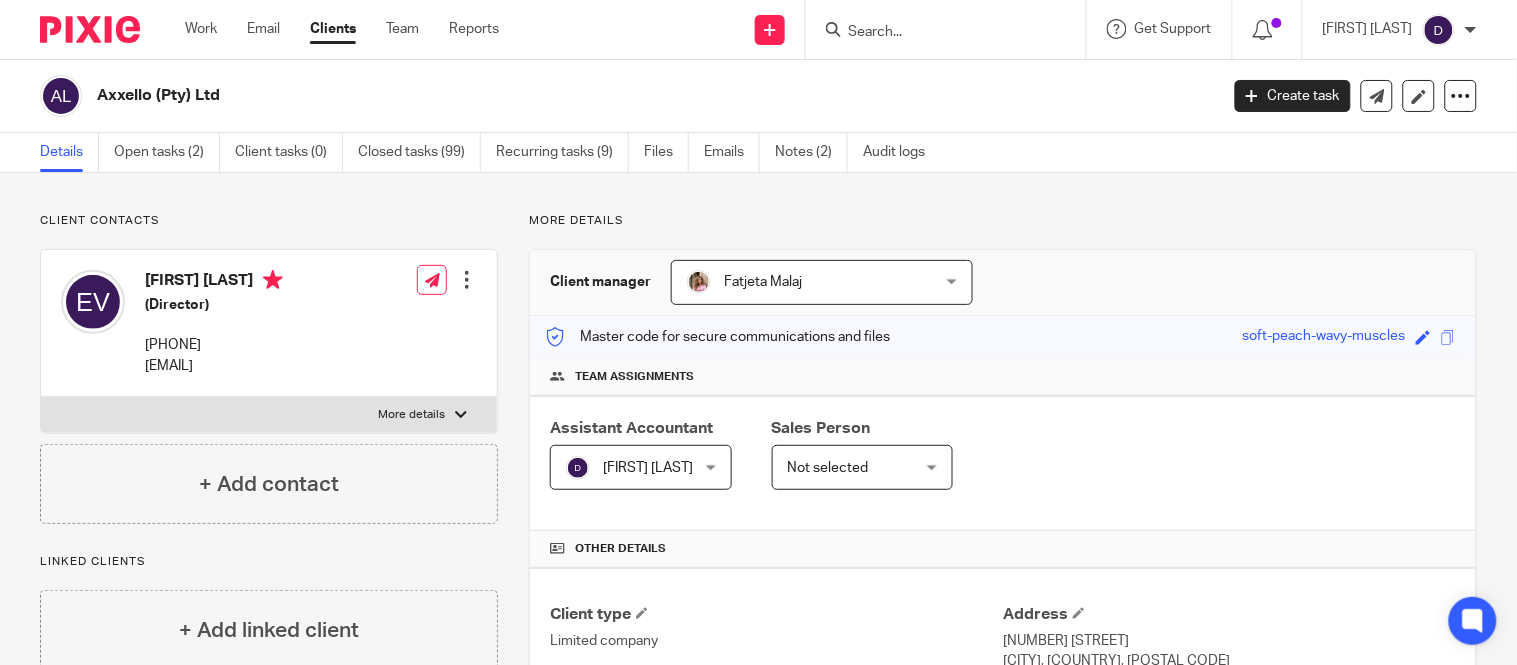 click at bounding box center [936, 33] 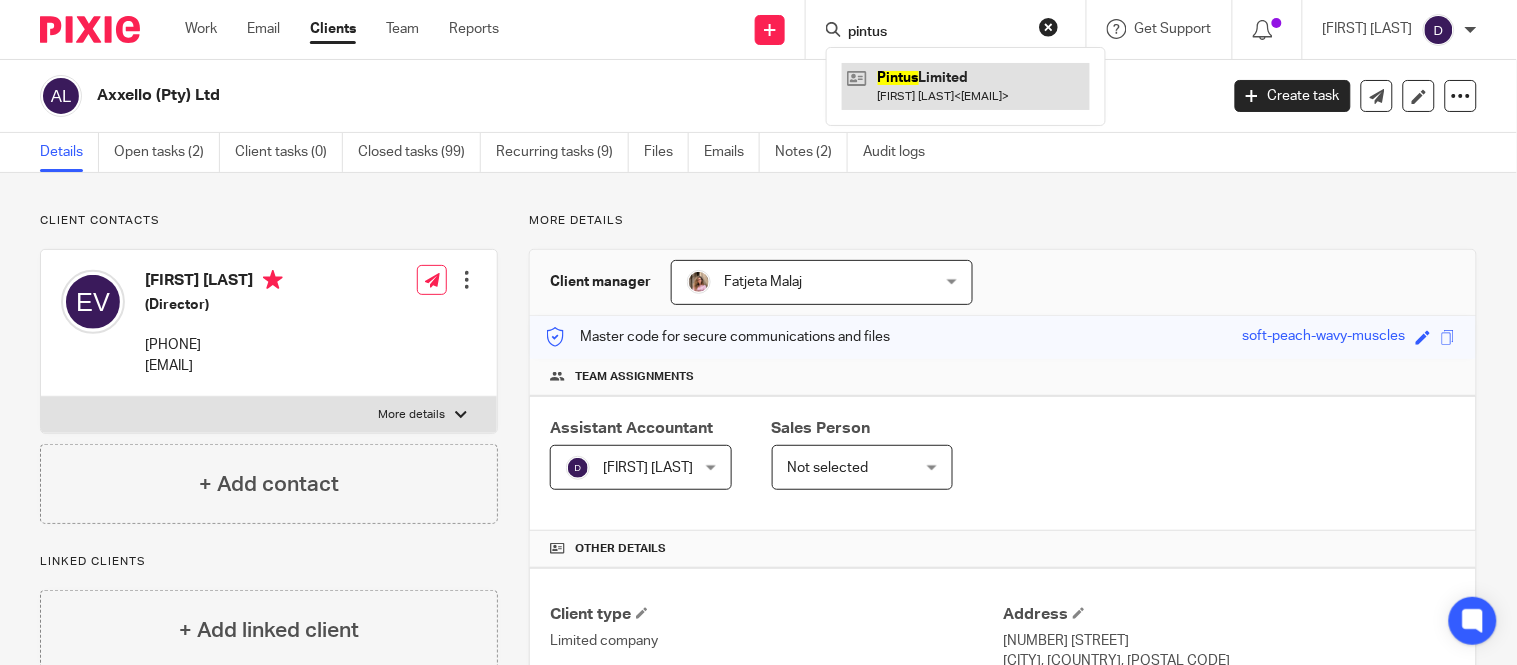 type on "pintus" 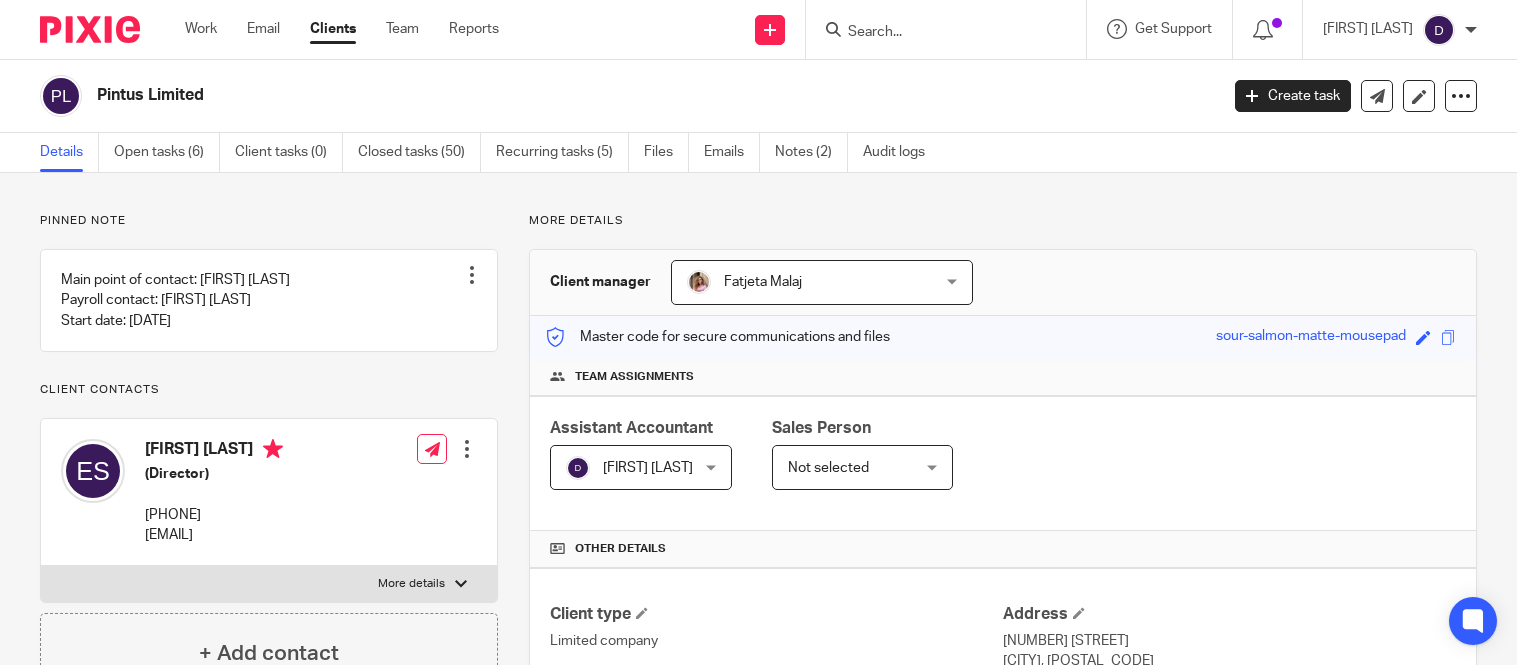 scroll, scrollTop: 0, scrollLeft: 0, axis: both 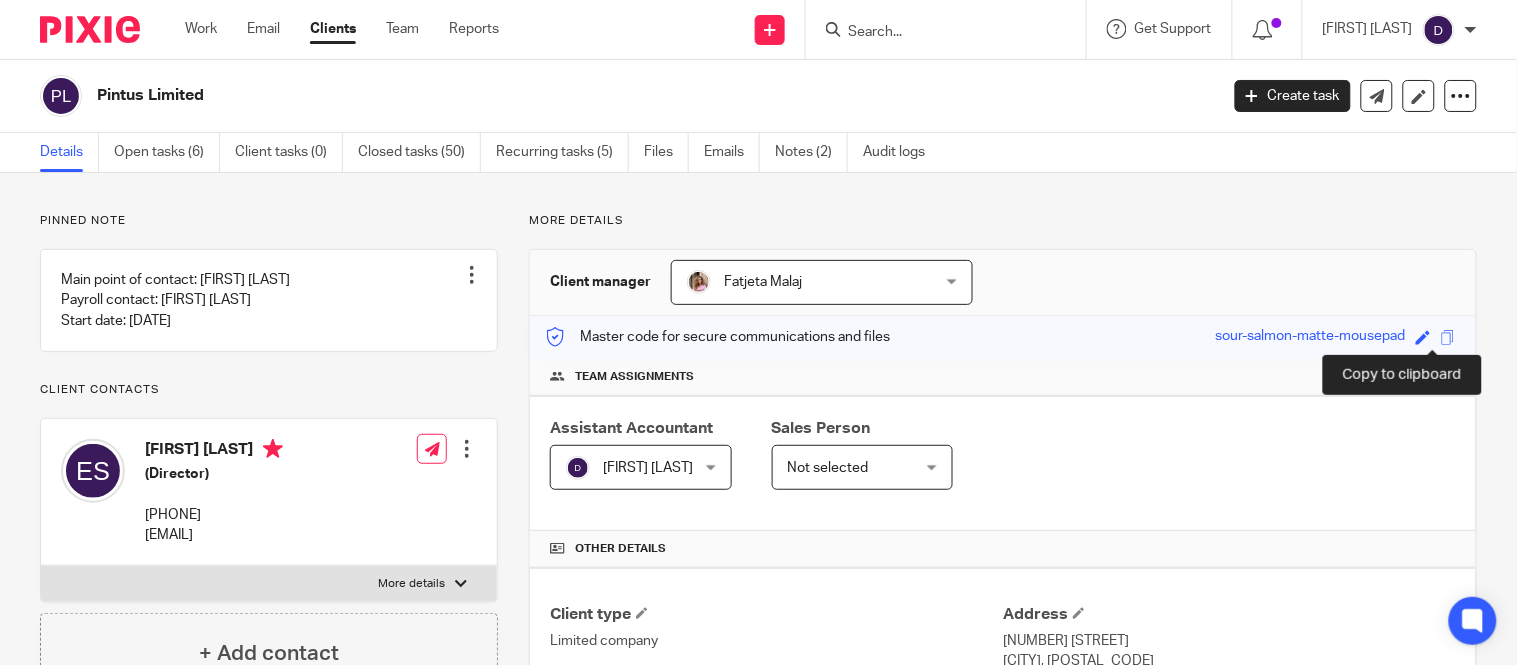 click at bounding box center [1448, 337] 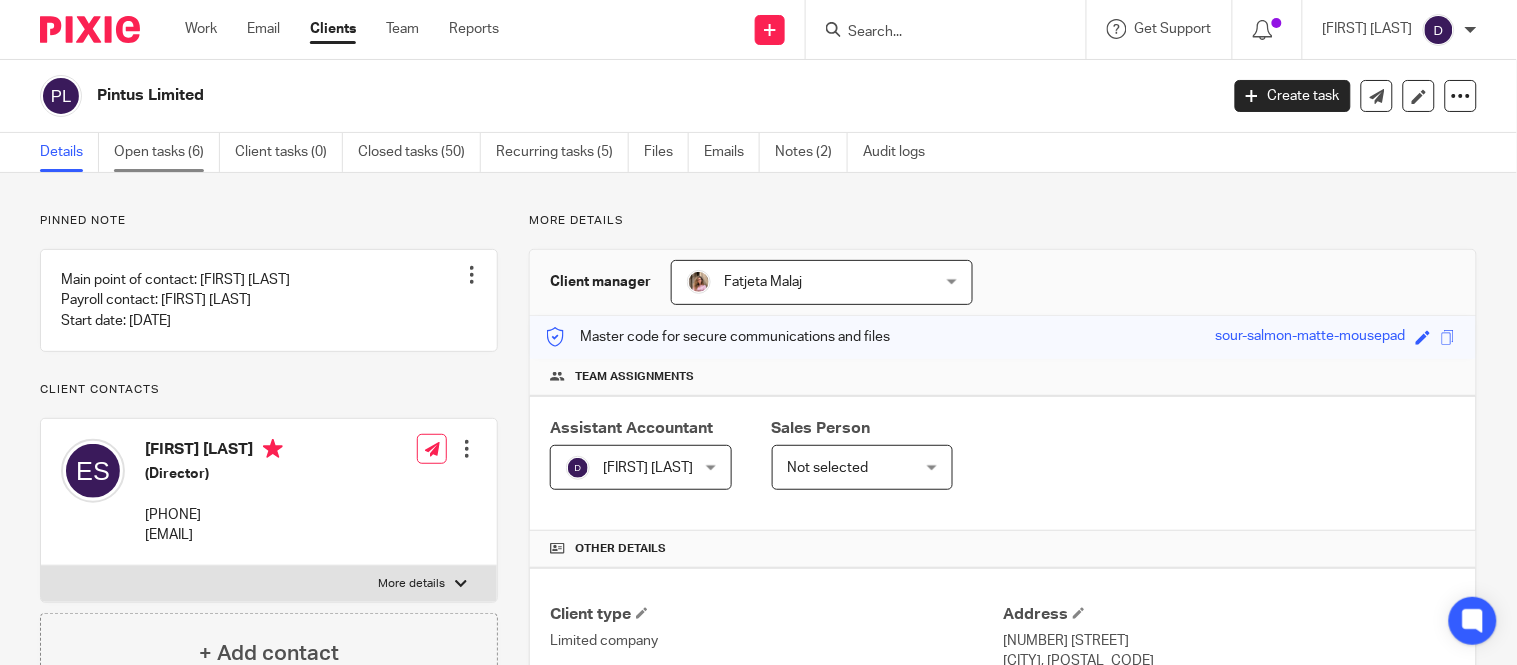 click on "Open tasks (6)" at bounding box center [167, 152] 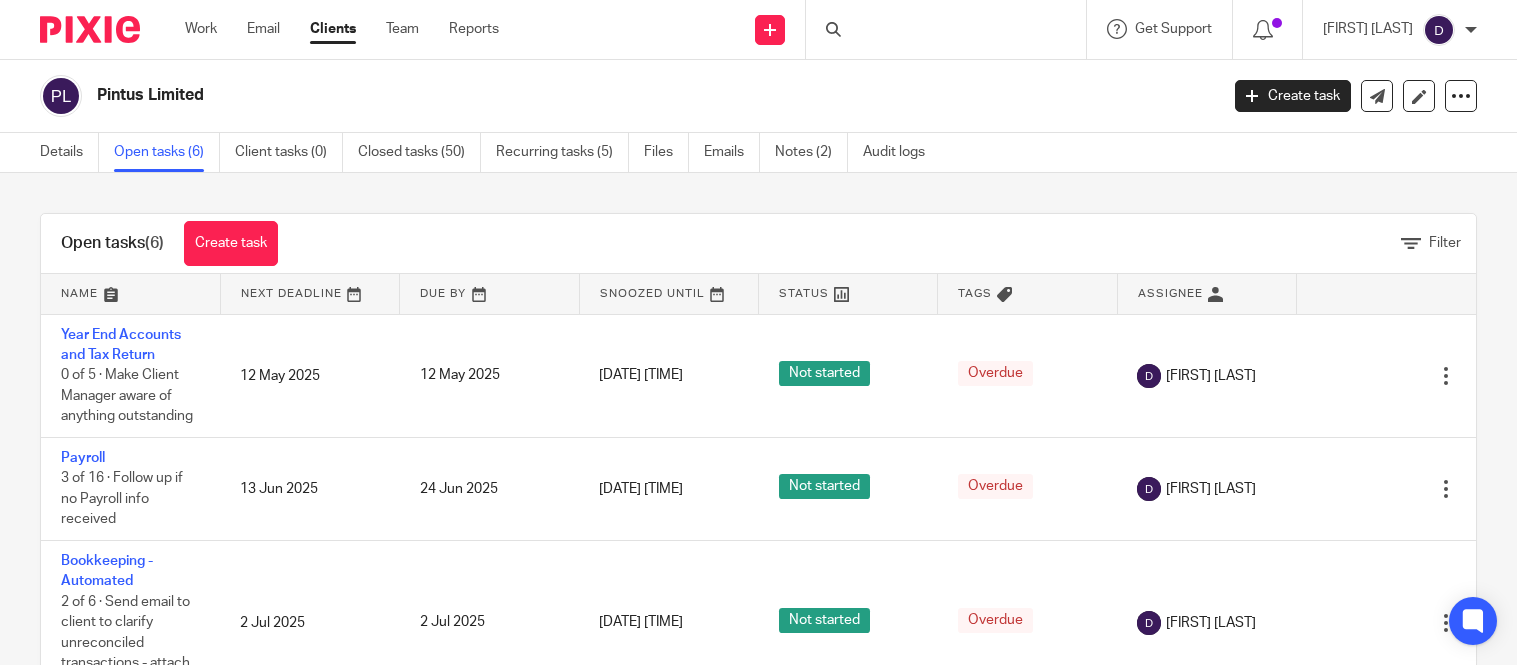 scroll, scrollTop: 0, scrollLeft: 0, axis: both 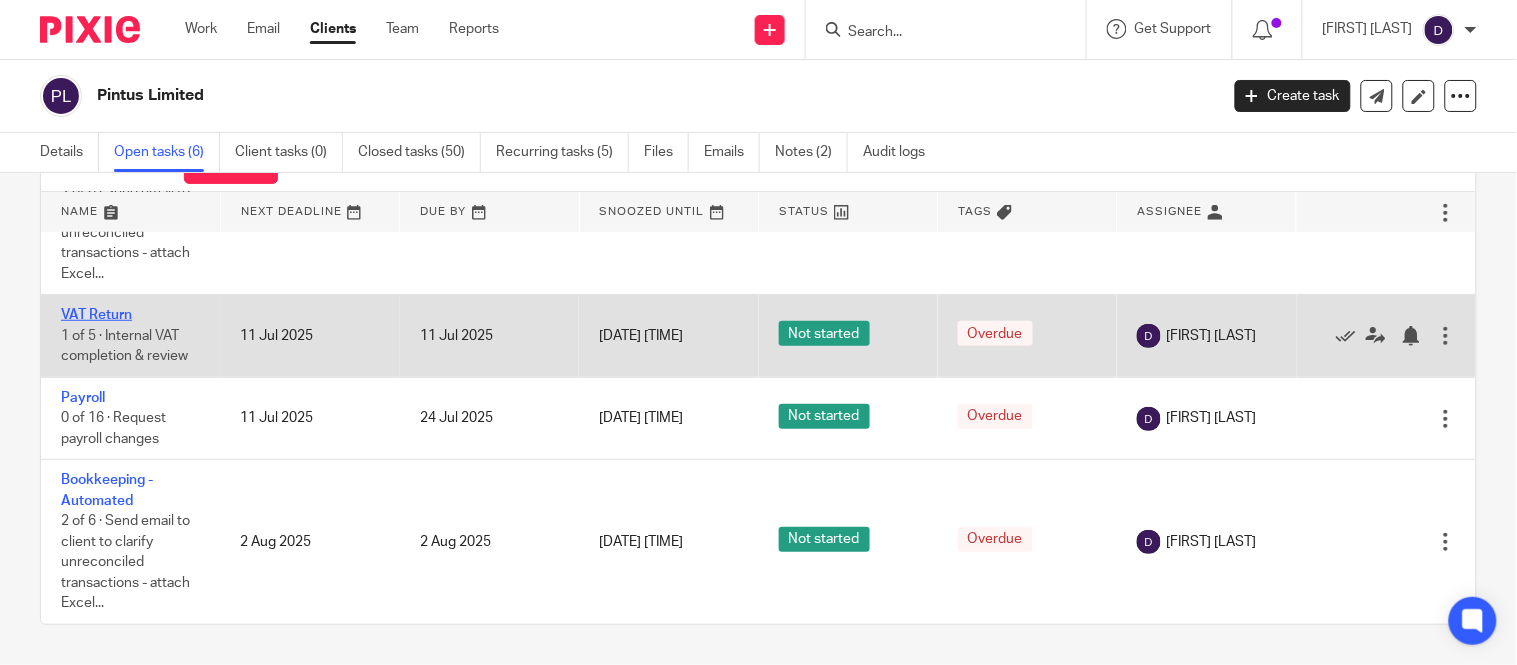 click on "VAT Return" at bounding box center [96, 315] 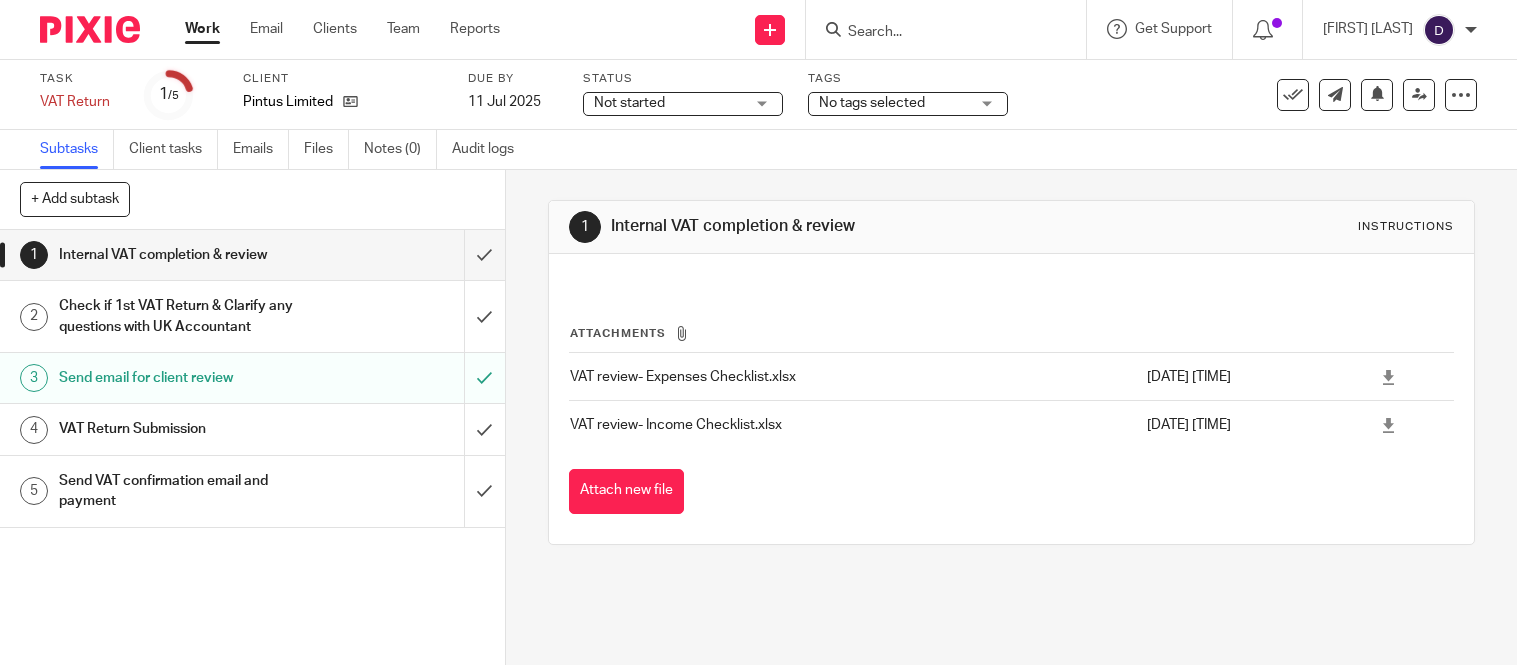 scroll, scrollTop: 0, scrollLeft: 0, axis: both 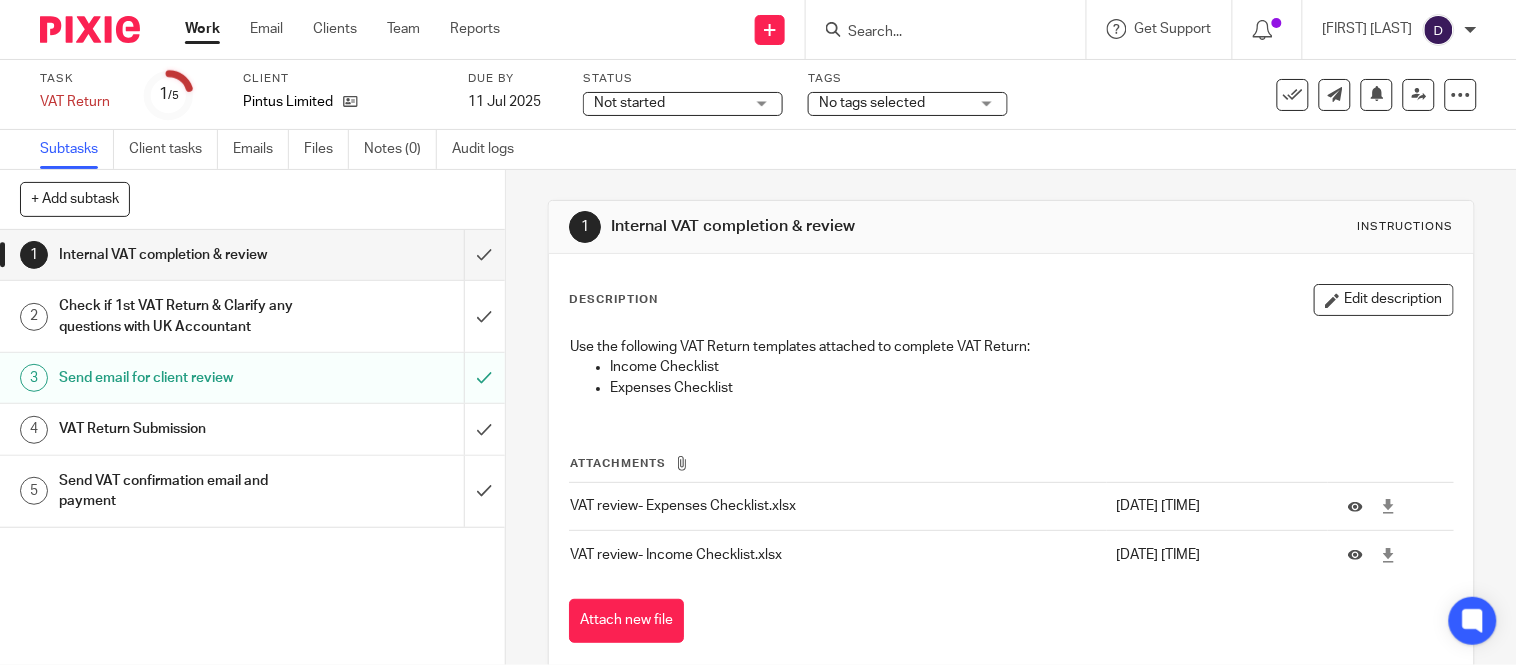 click on "Send VAT confirmation email and payment" at bounding box center (187, 491) 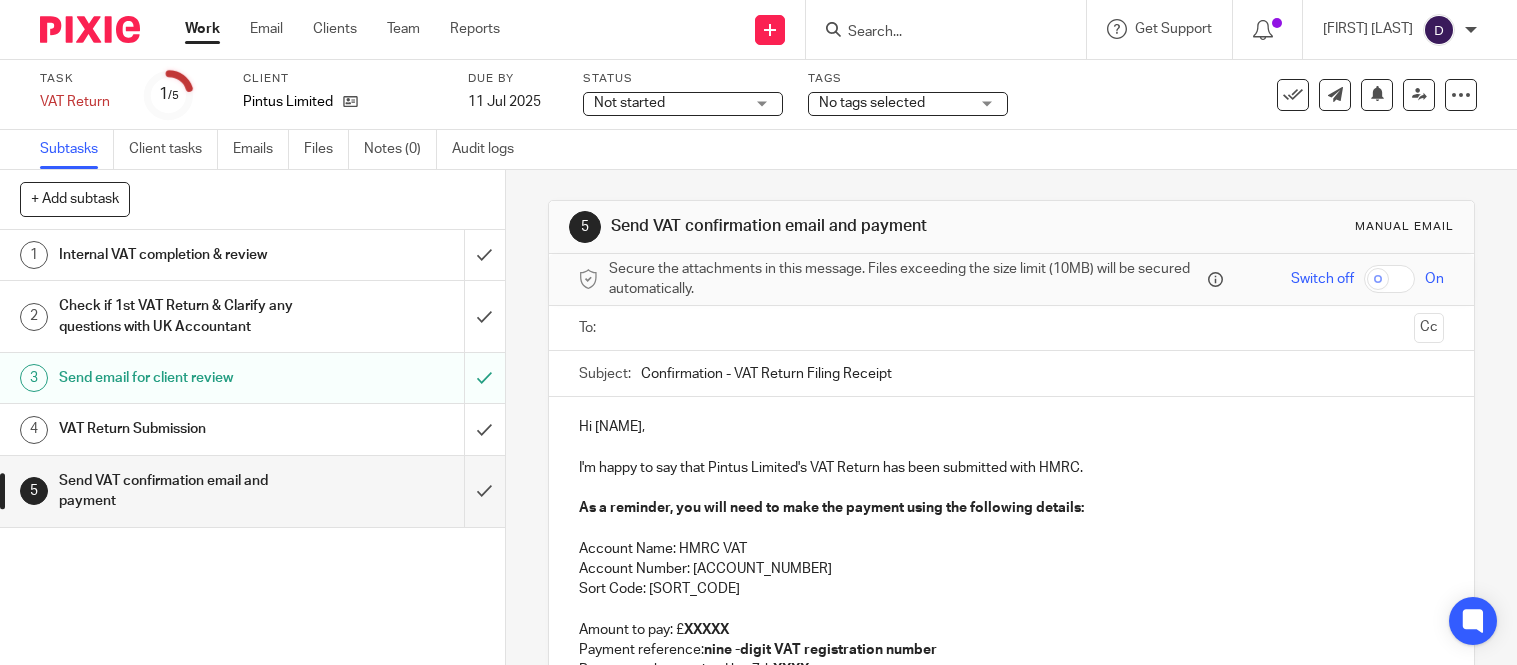 scroll, scrollTop: 0, scrollLeft: 0, axis: both 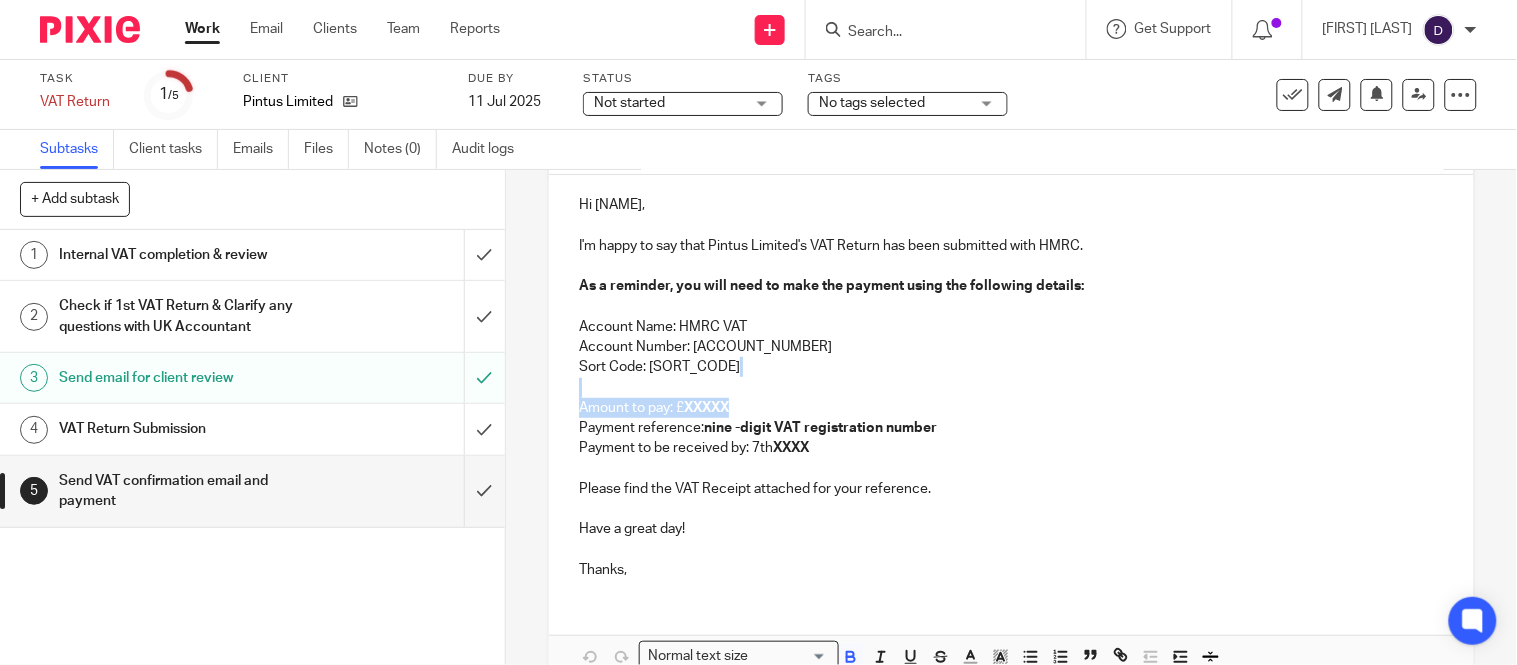 drag, startPoint x: 732, startPoint y: 404, endPoint x: 692, endPoint y: 391, distance: 42.059483 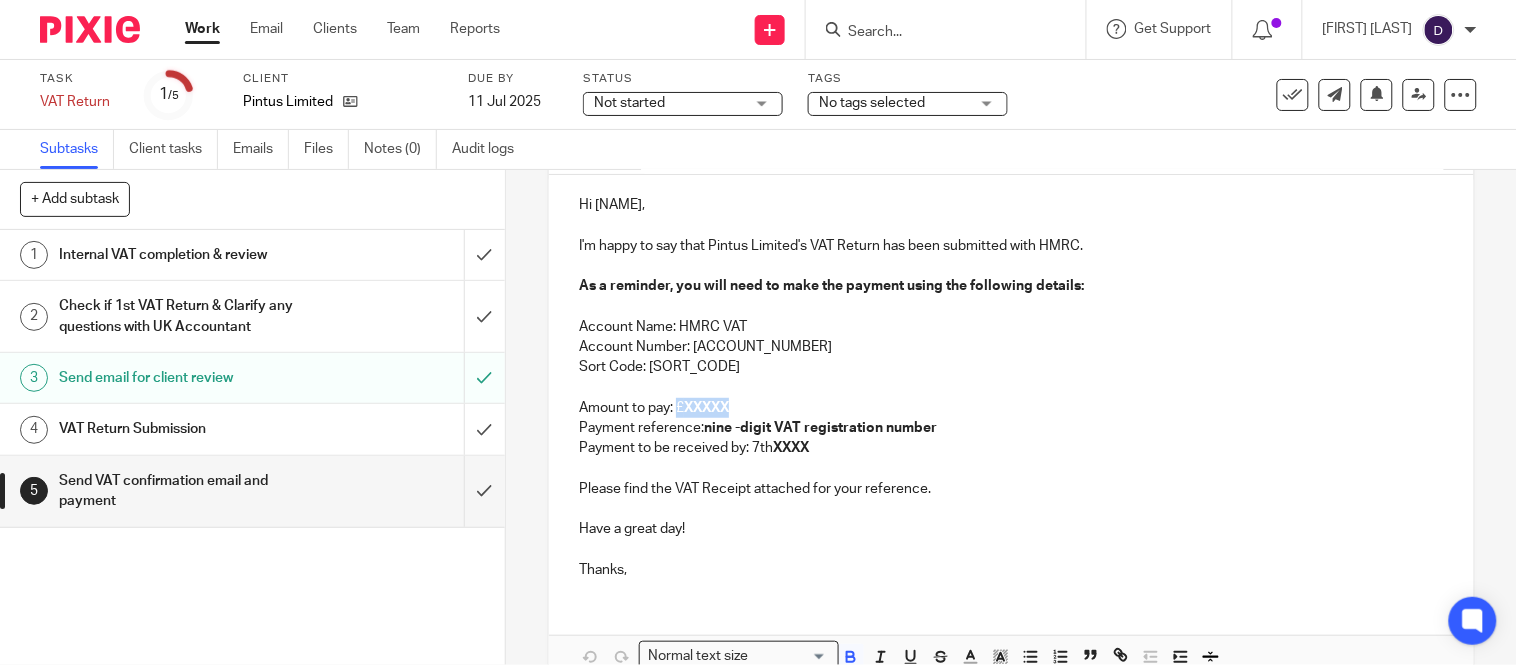 drag, startPoint x: 728, startPoint y: 404, endPoint x: 674, endPoint y: 404, distance: 54 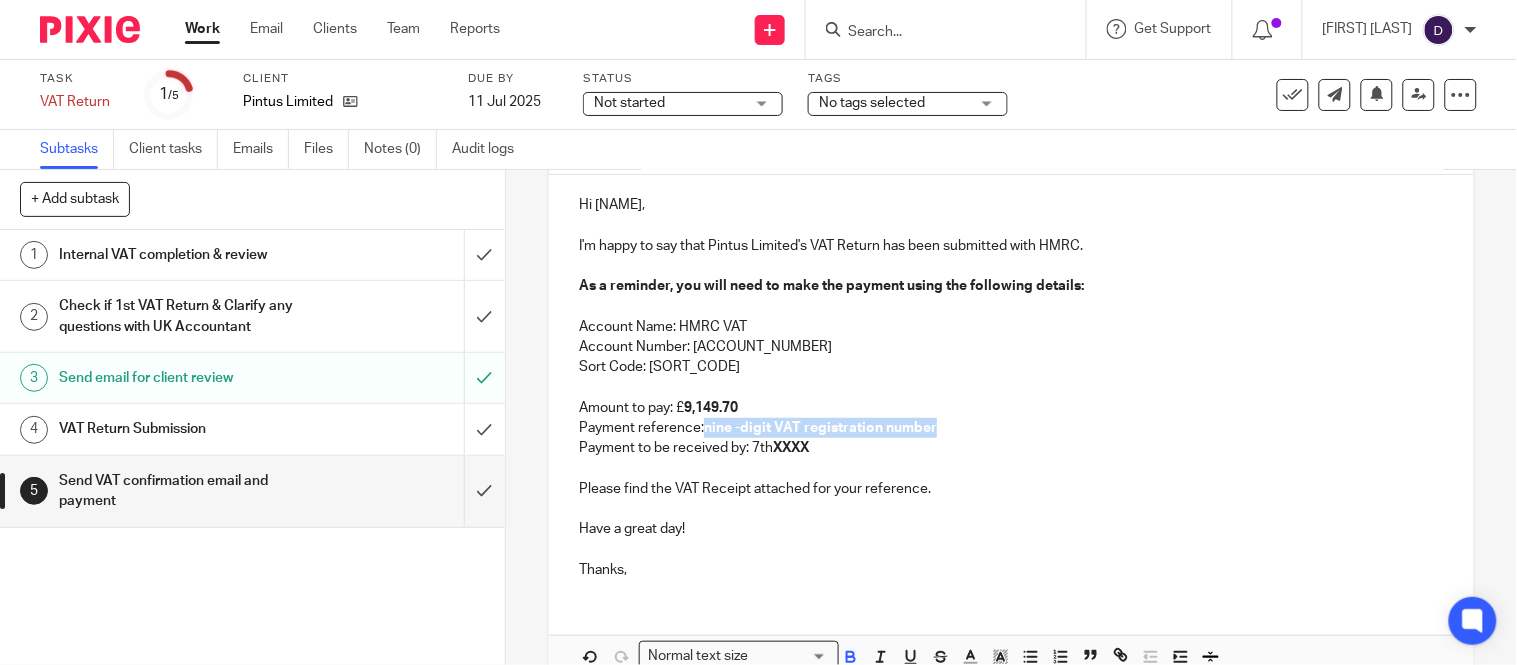 drag, startPoint x: 937, startPoint y: 423, endPoint x: 692, endPoint y: 414, distance: 245.16525 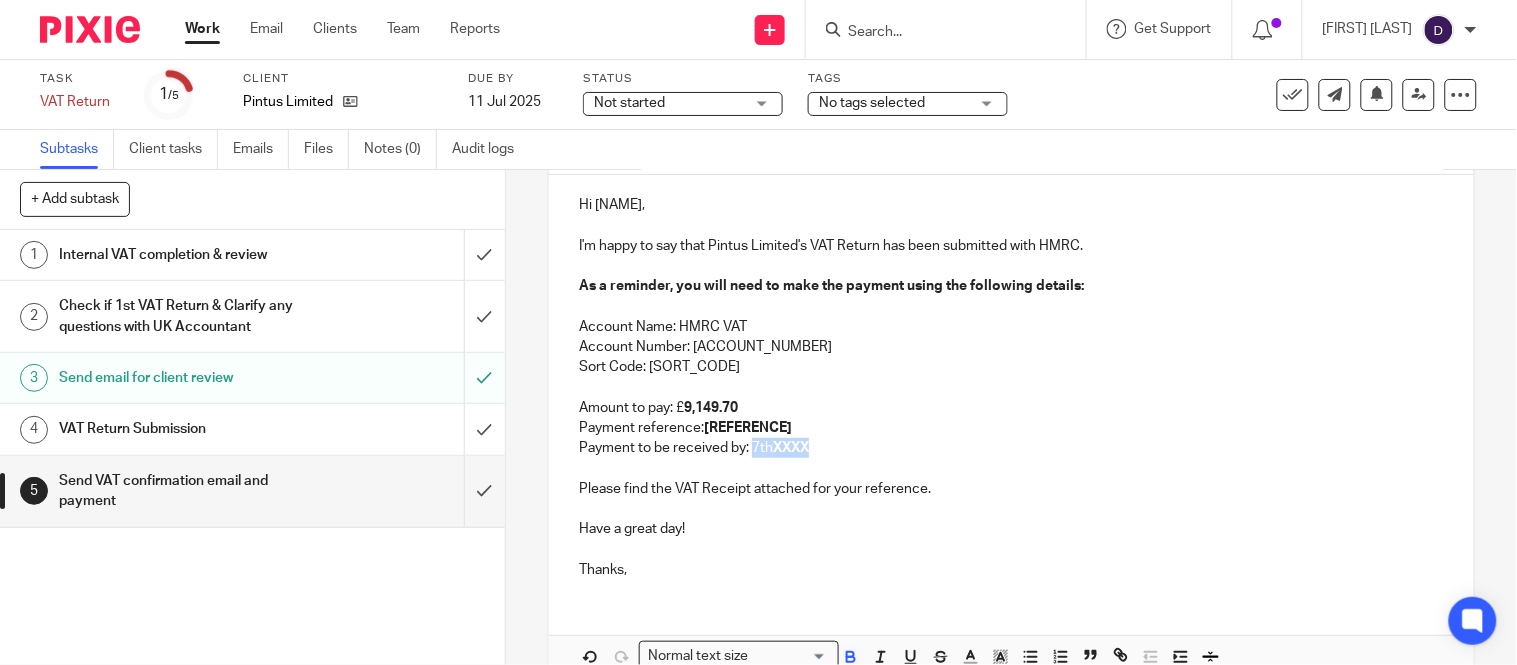 drag, startPoint x: 817, startPoint y: 448, endPoint x: 738, endPoint y: 437, distance: 79.762146 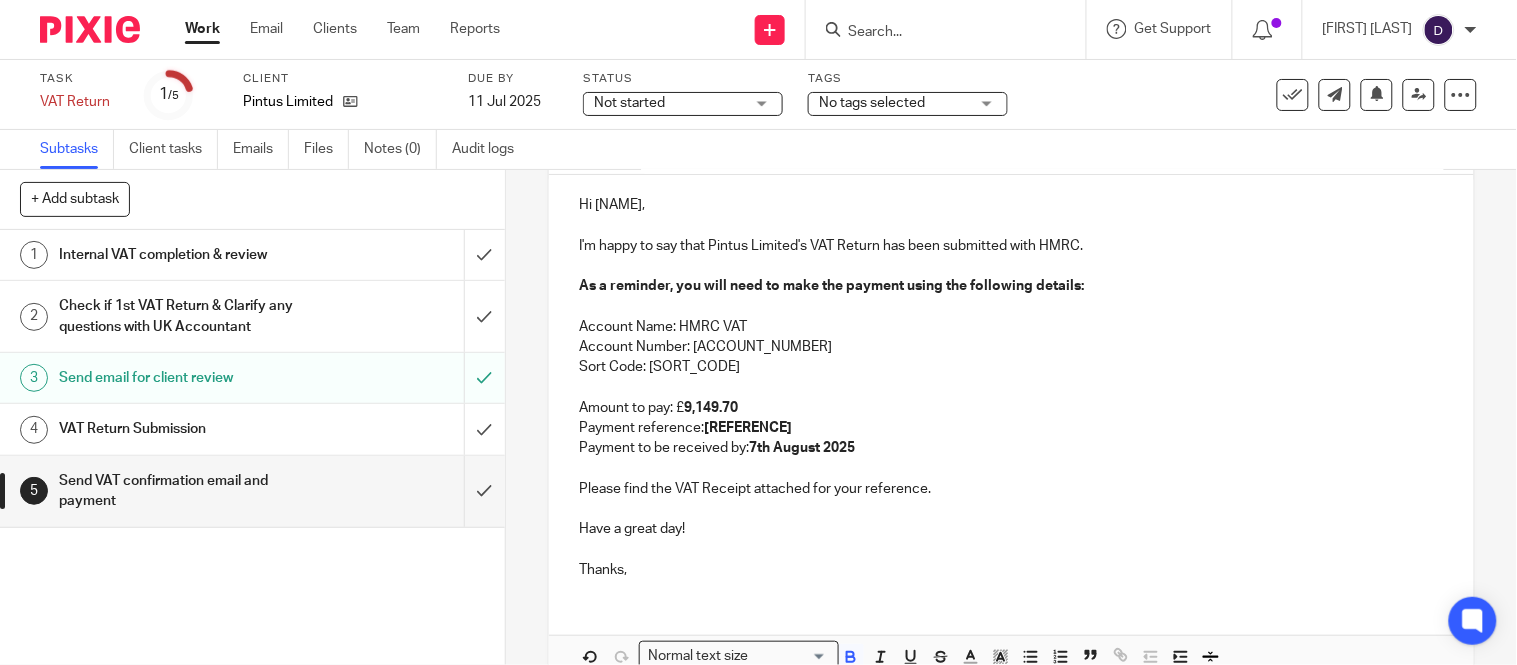 click on "Amount to pay: £ 9,149.70 Payment reference: 126707907 Payment to be received by:  7th   August 2025" at bounding box center [1011, 428] 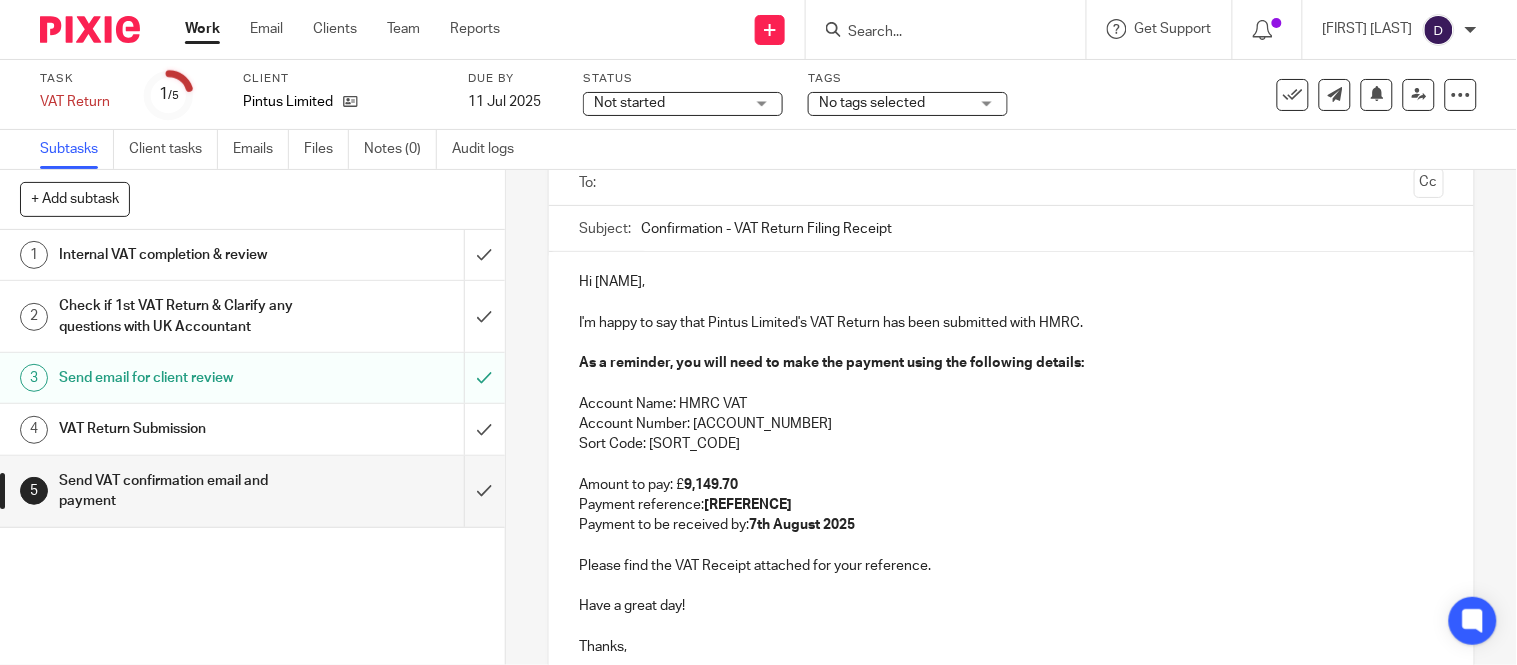 scroll, scrollTop: 110, scrollLeft: 0, axis: vertical 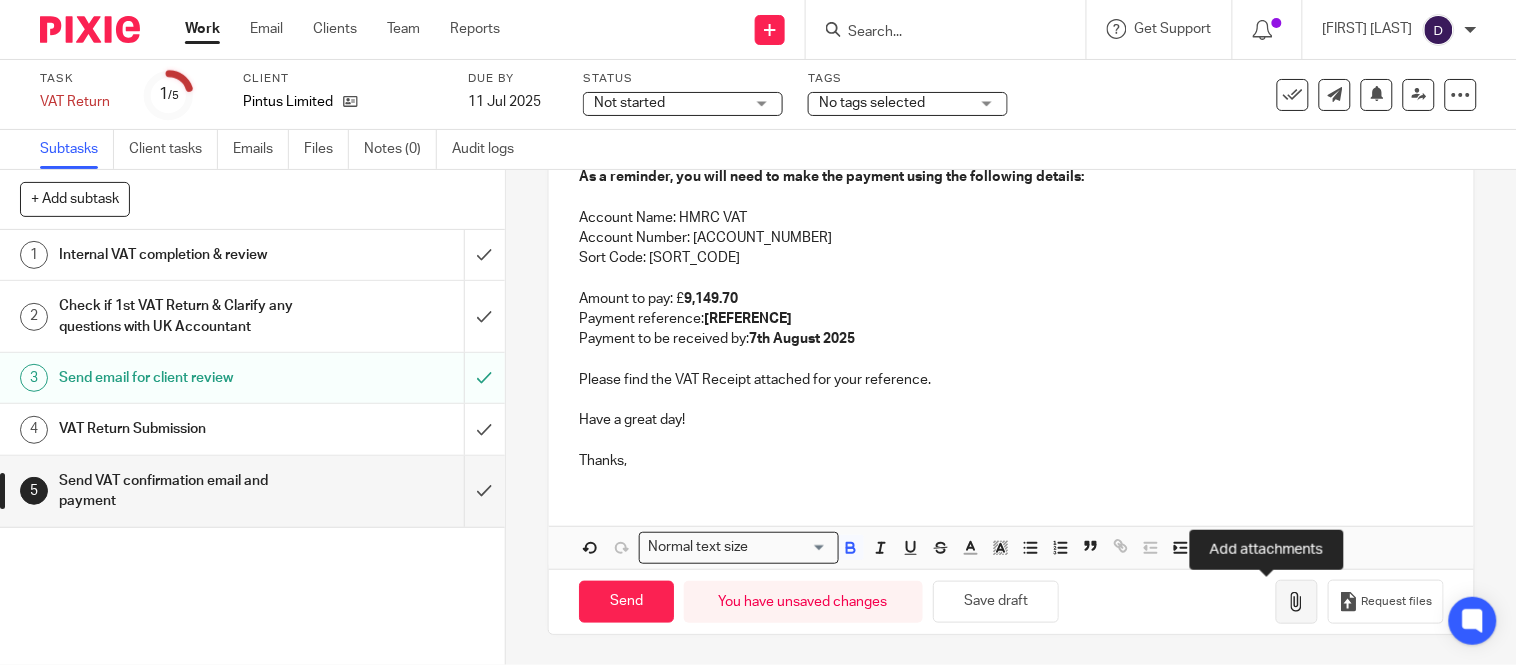click at bounding box center (1297, 602) 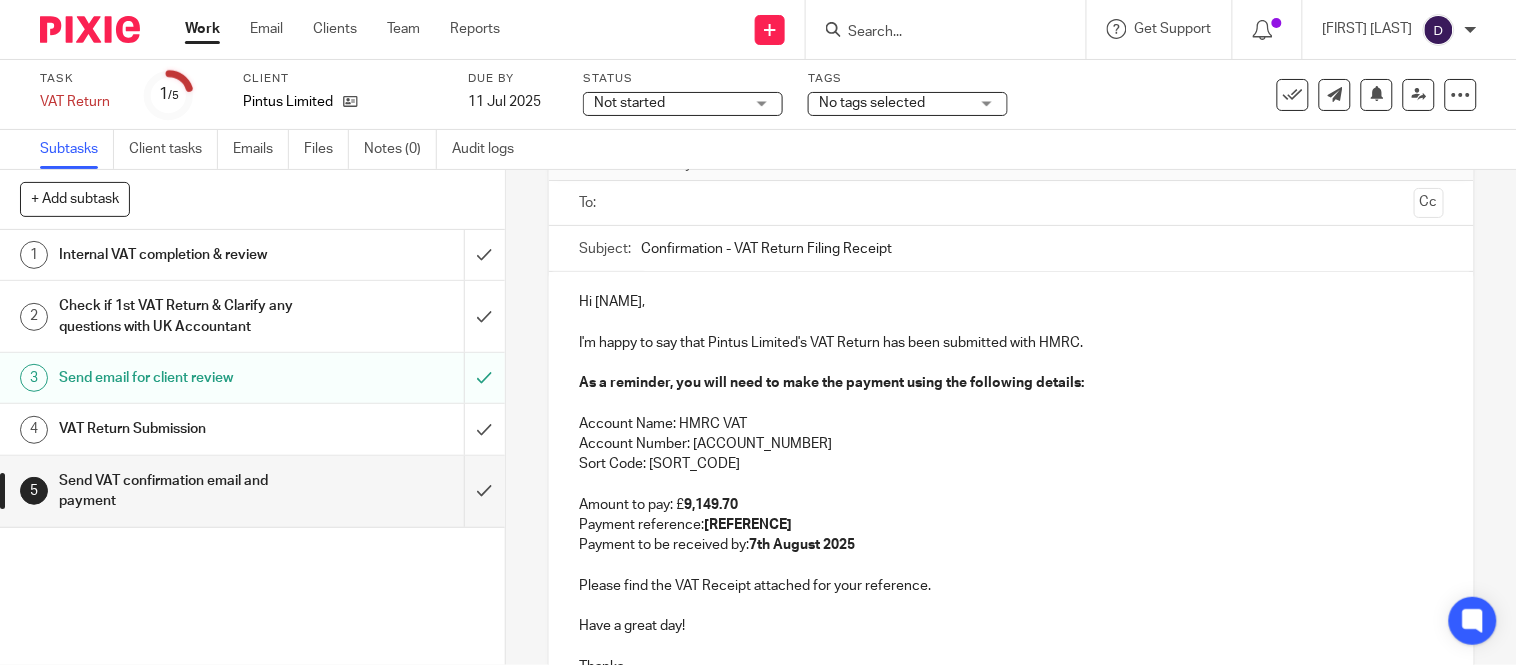 scroll, scrollTop: 0, scrollLeft: 0, axis: both 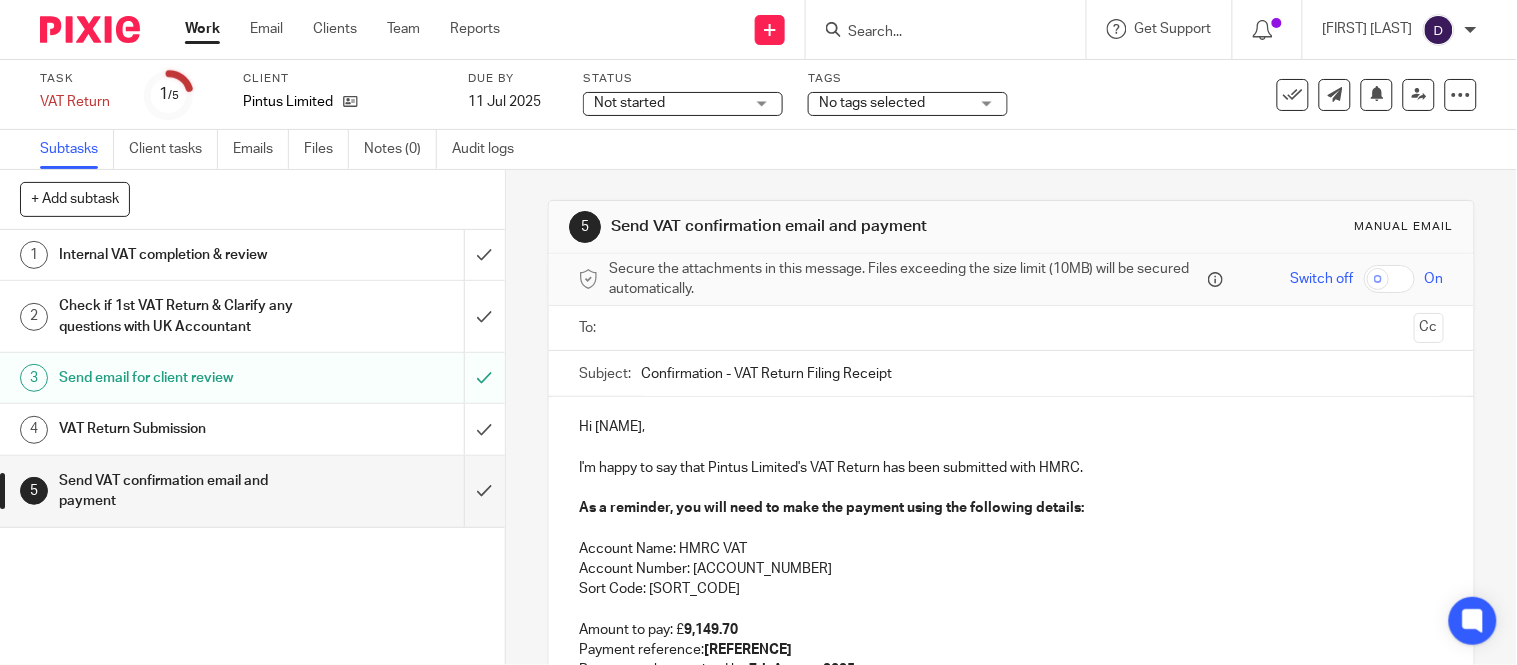 click at bounding box center [1012, 328] 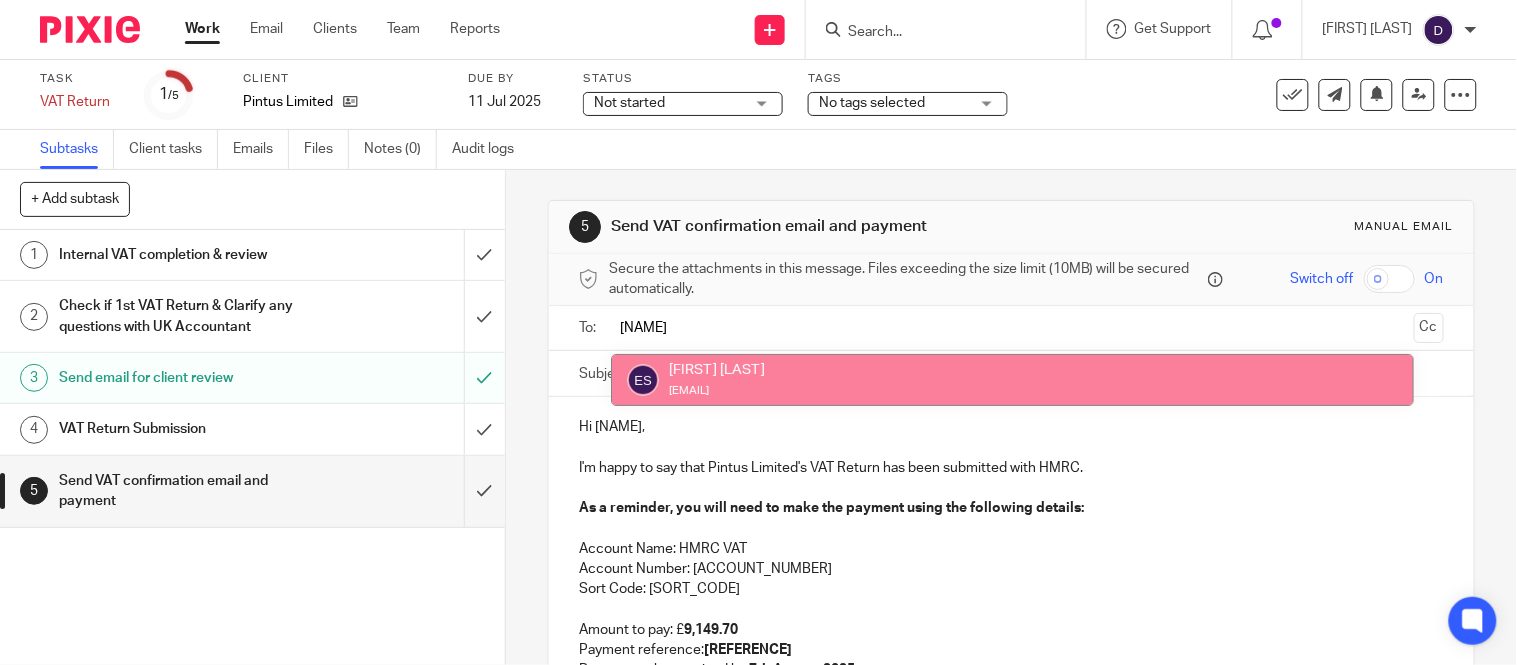 type on "ervin" 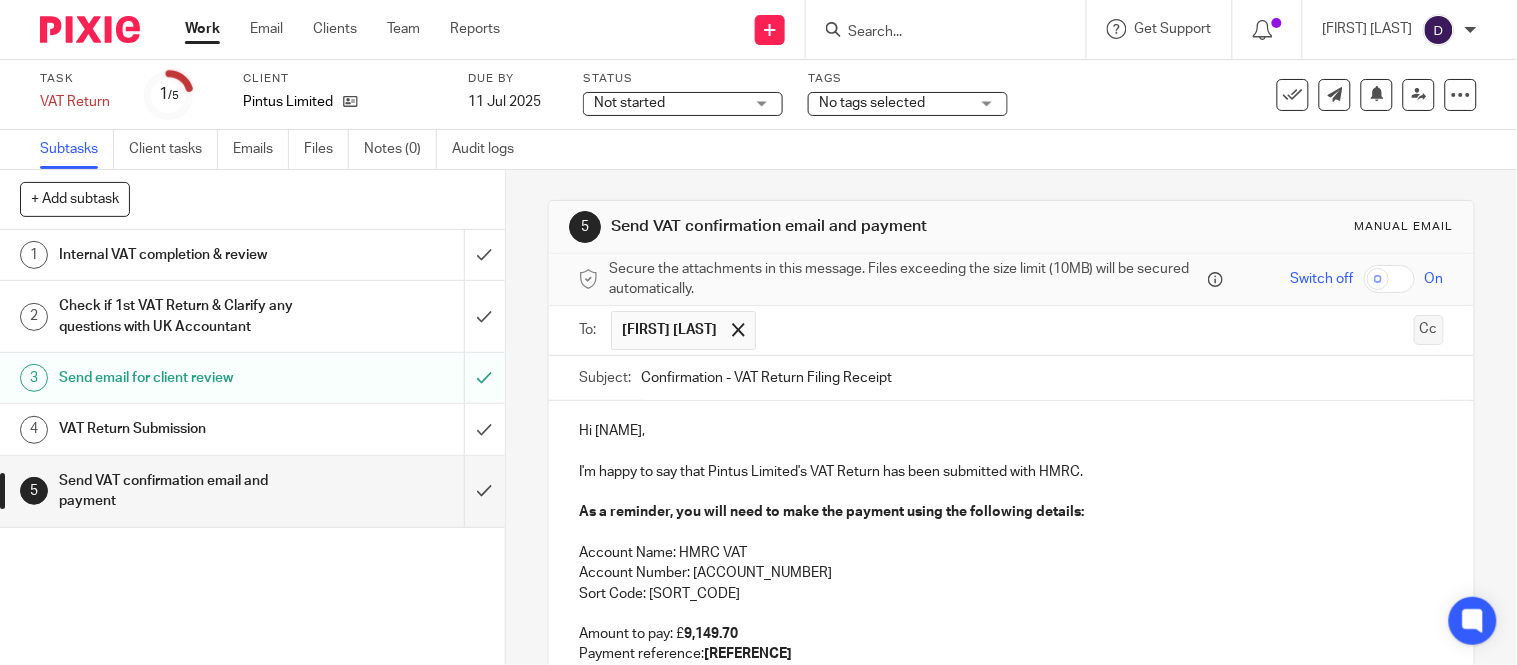 click on "Cc" at bounding box center [1429, 330] 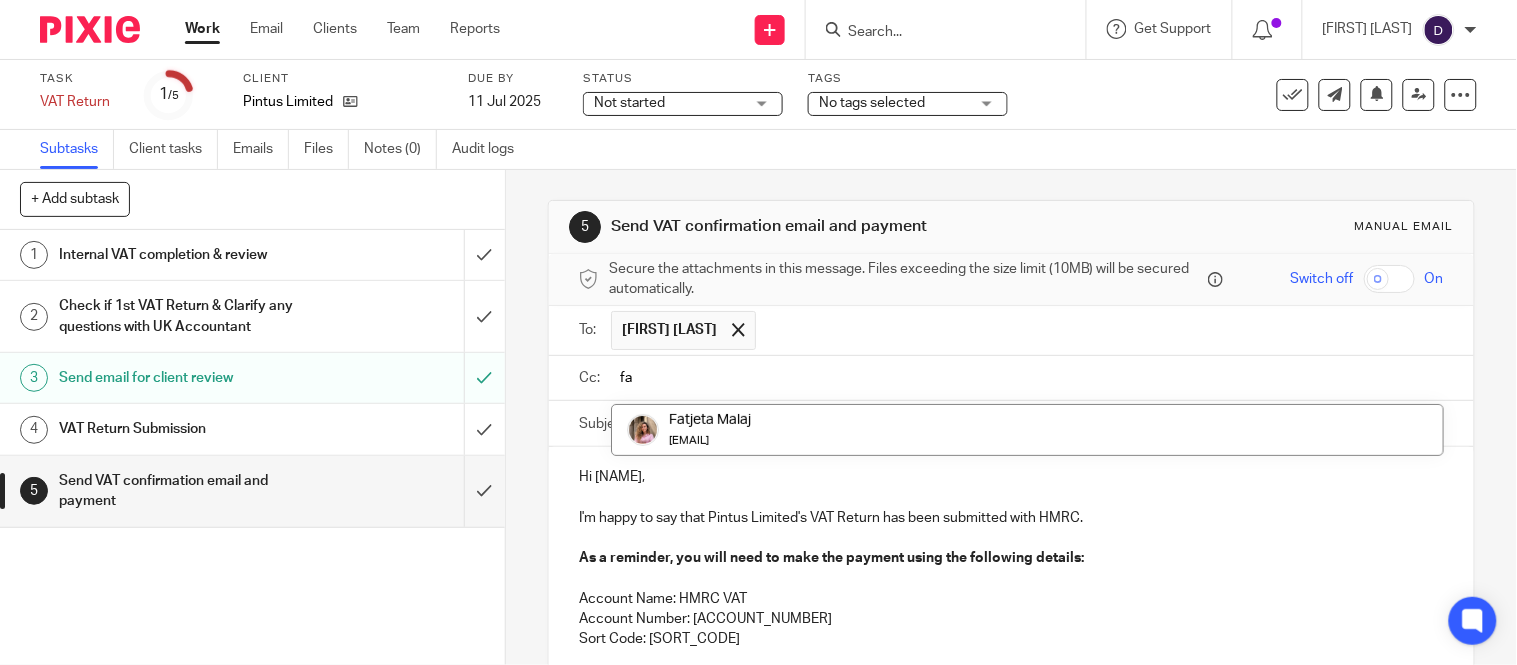 type on "f" 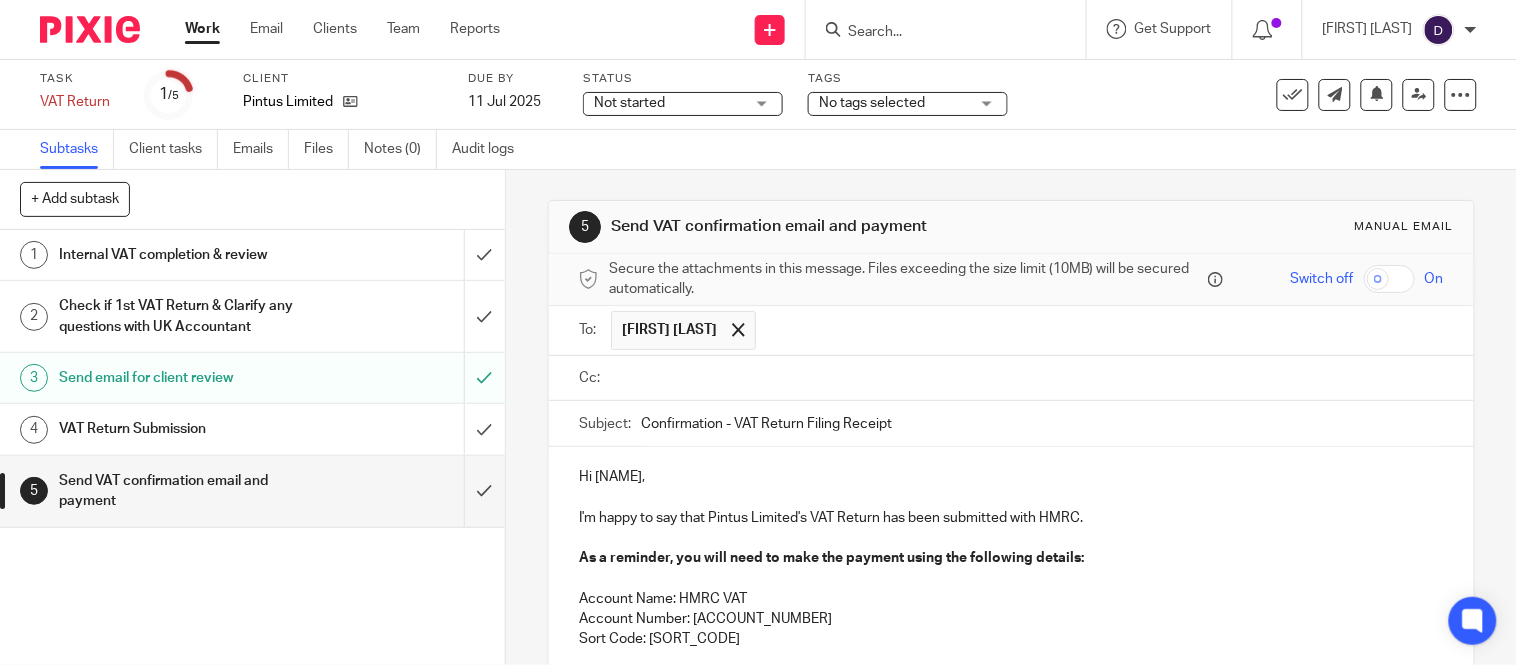 paste on "fatjeta@riseaccounting.co.uk" 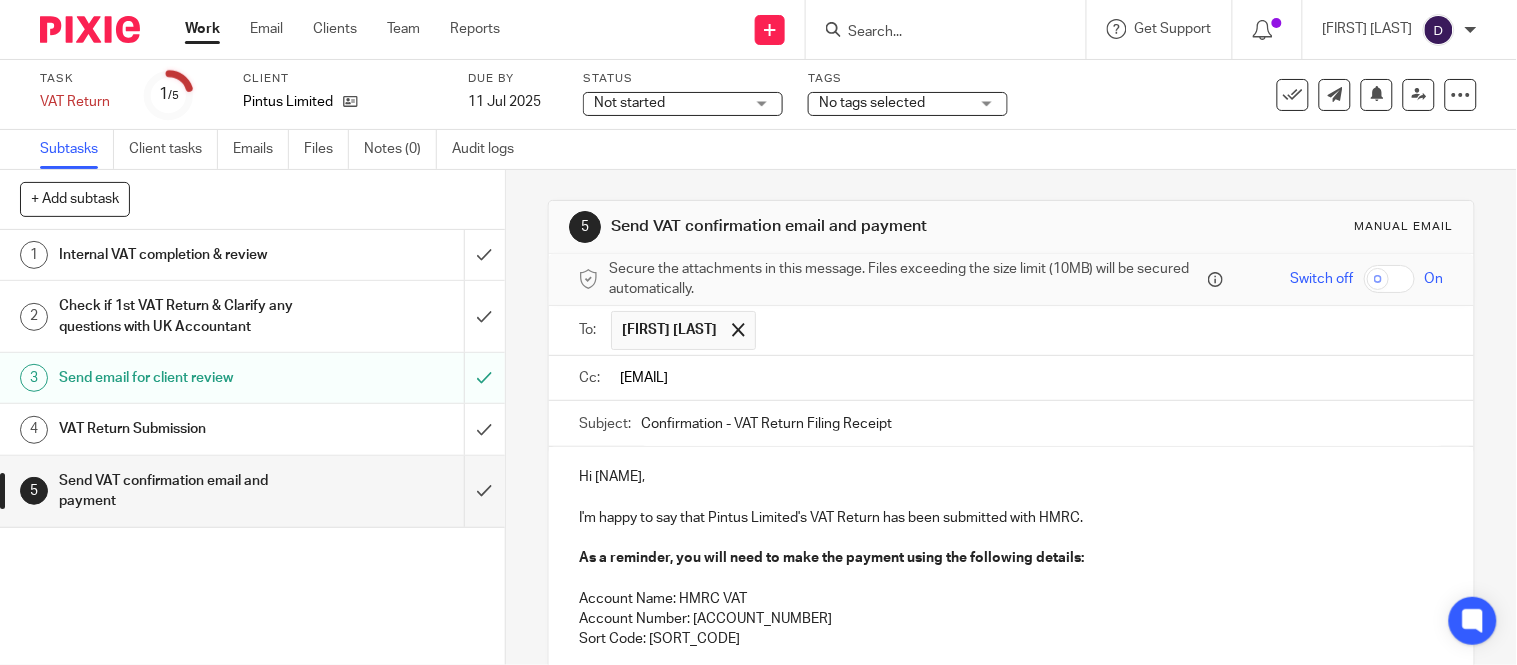 type on "fatjeta@riseaccounting.co.uk" 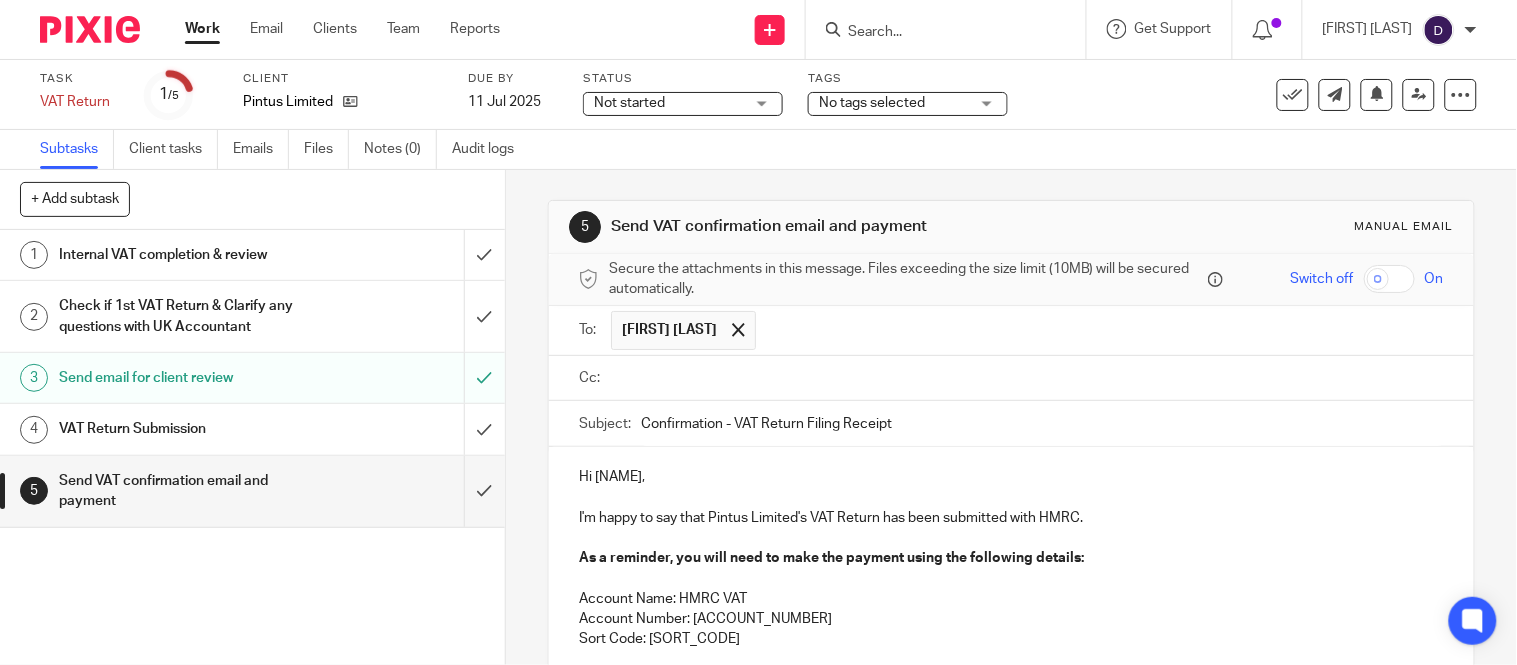 click at bounding box center (1011, 497) 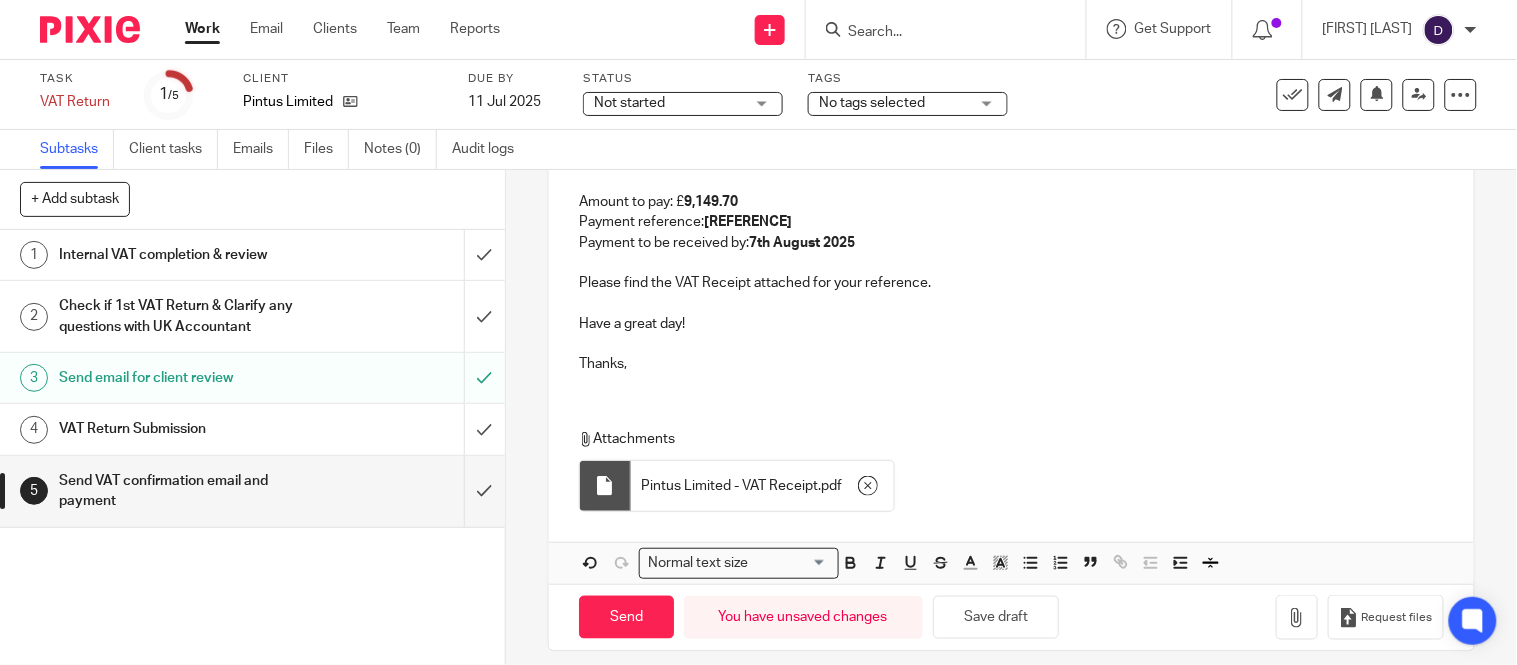 scroll, scrollTop: 500, scrollLeft: 0, axis: vertical 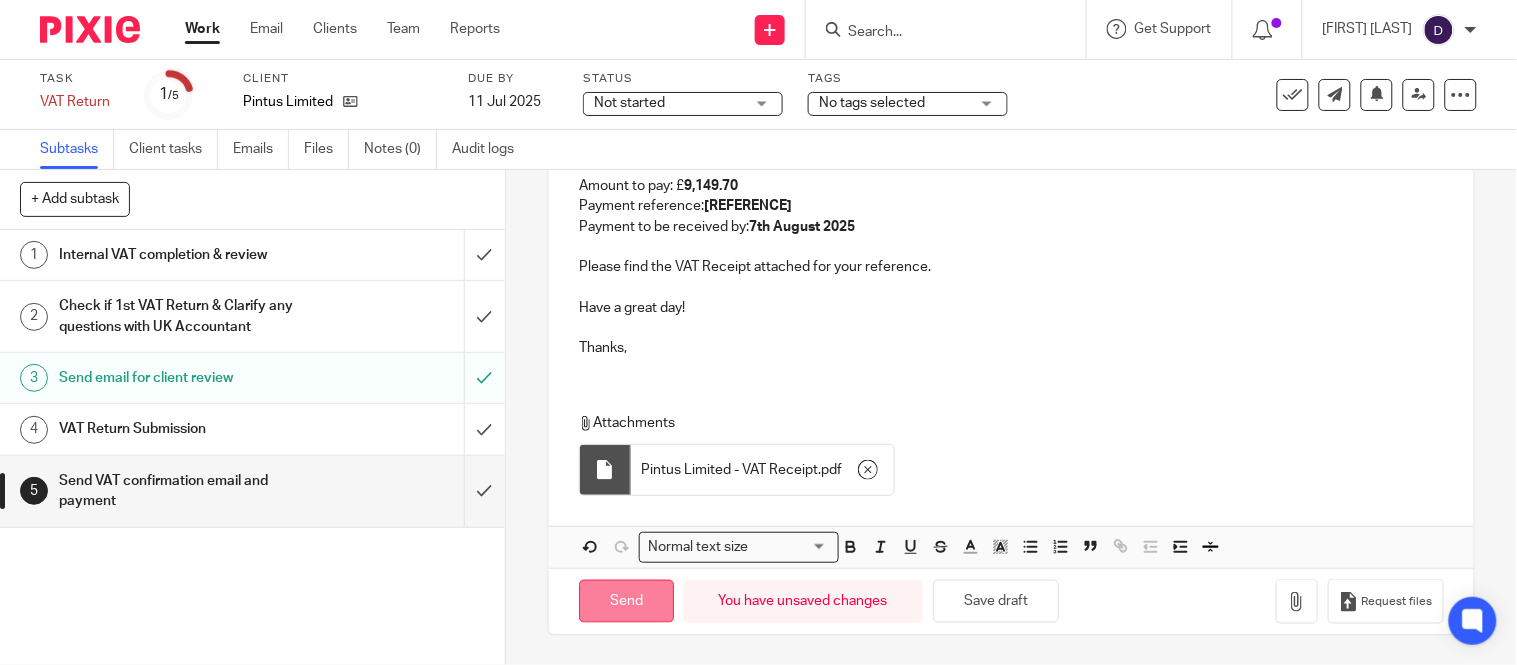 click on "Send" at bounding box center (626, 601) 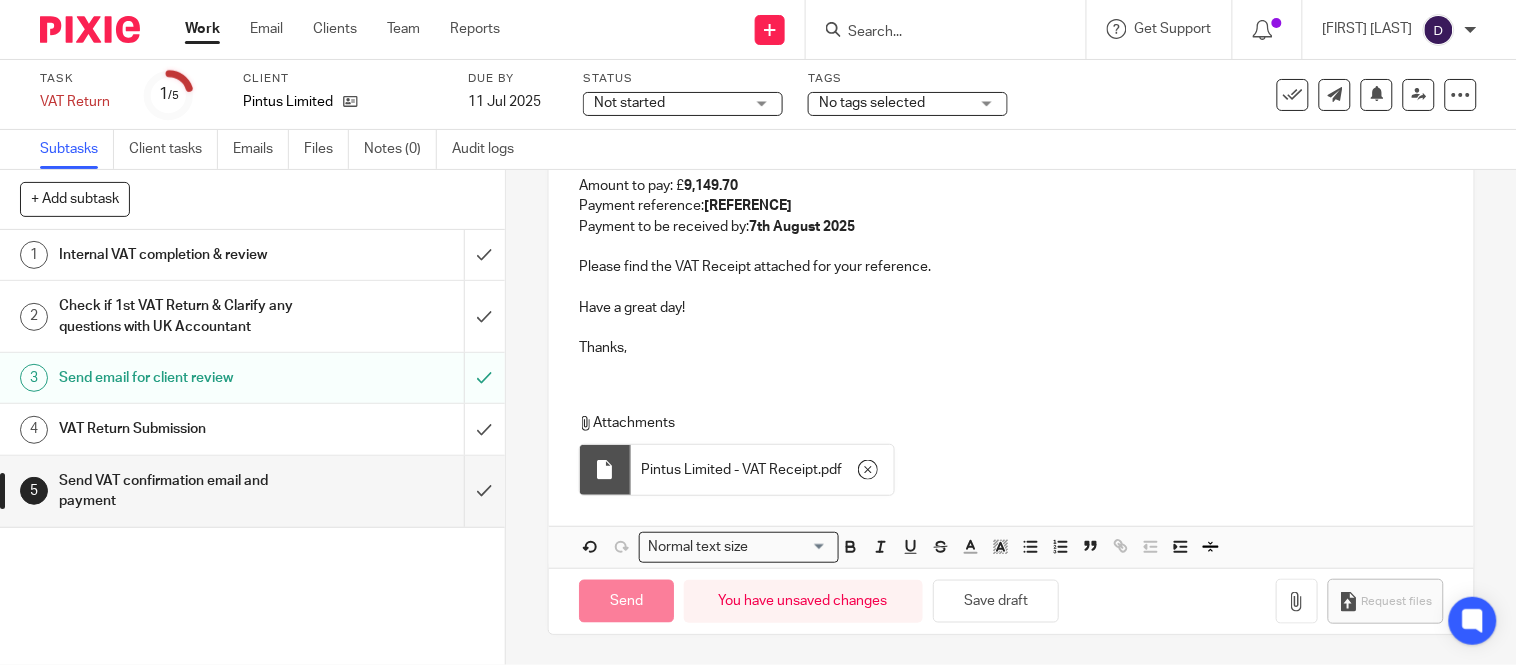 type on "Sent" 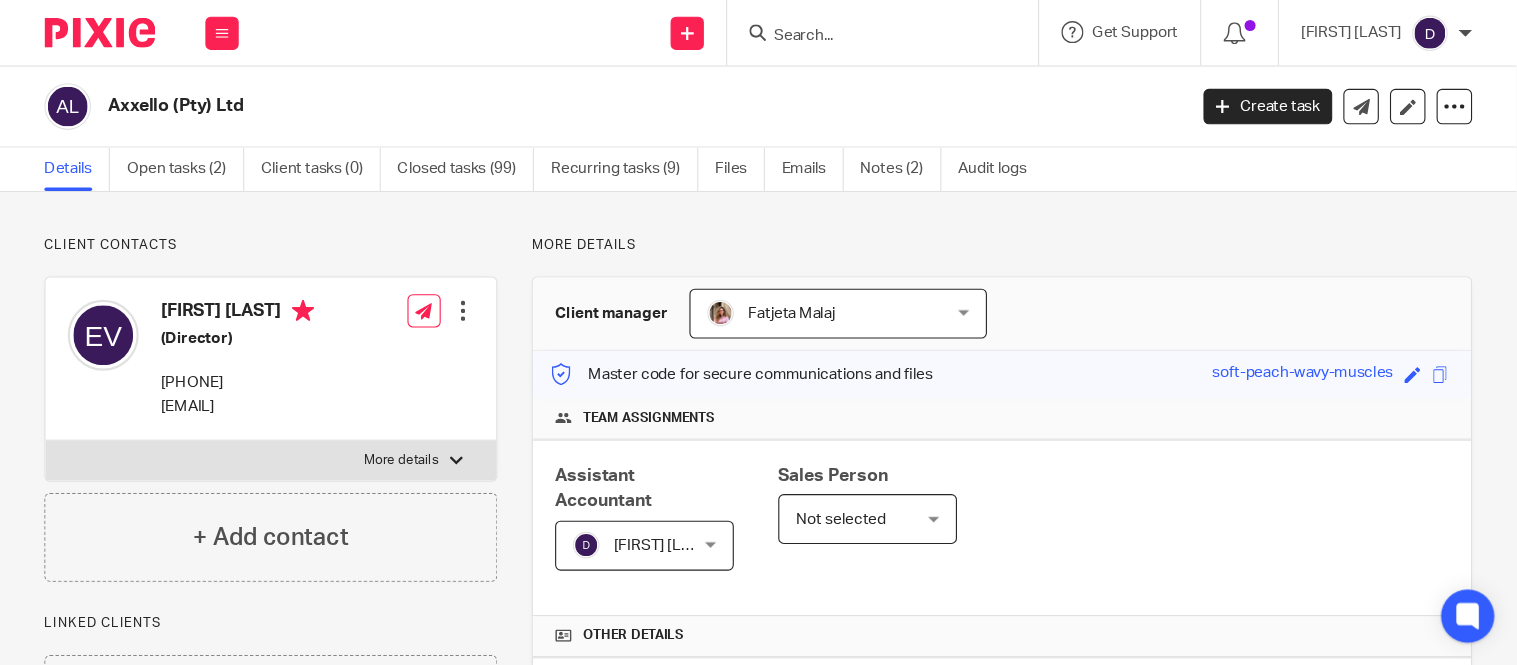 scroll, scrollTop: 0, scrollLeft: 0, axis: both 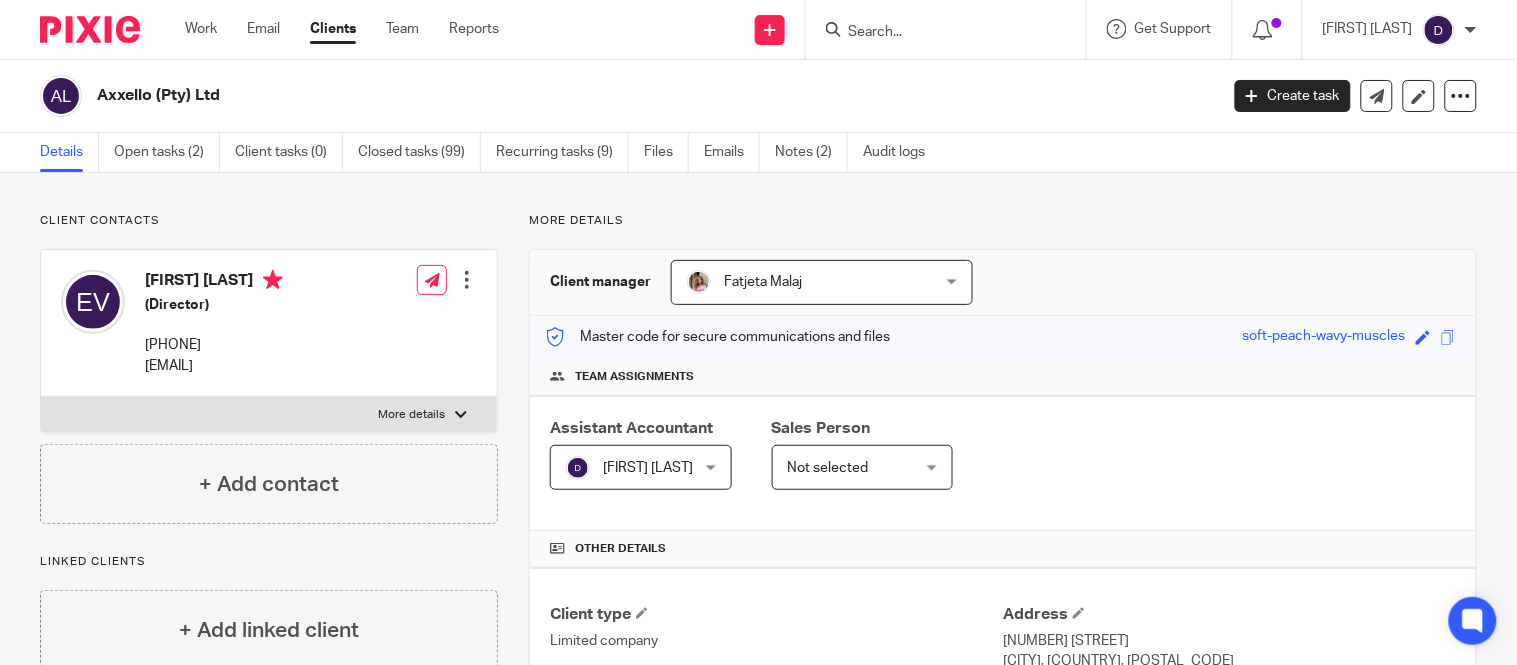click at bounding box center [936, 33] 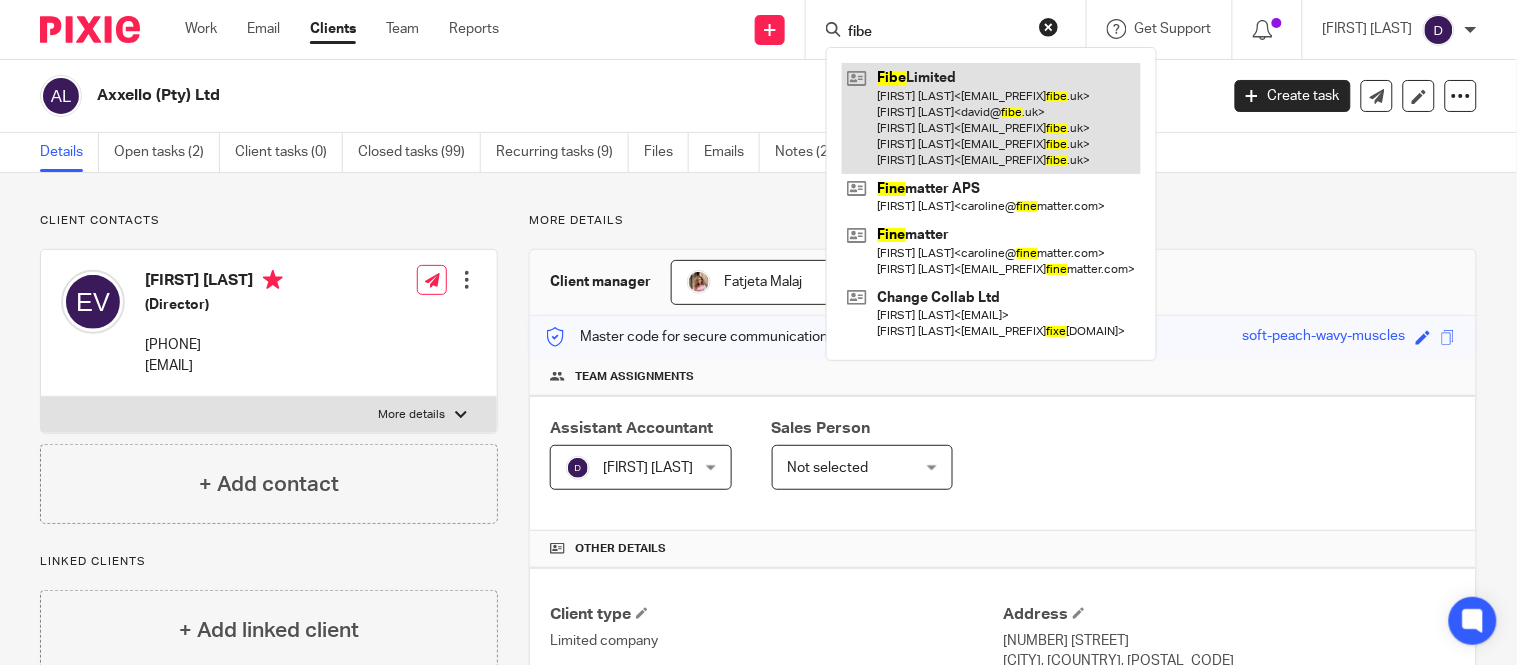type on "fibe" 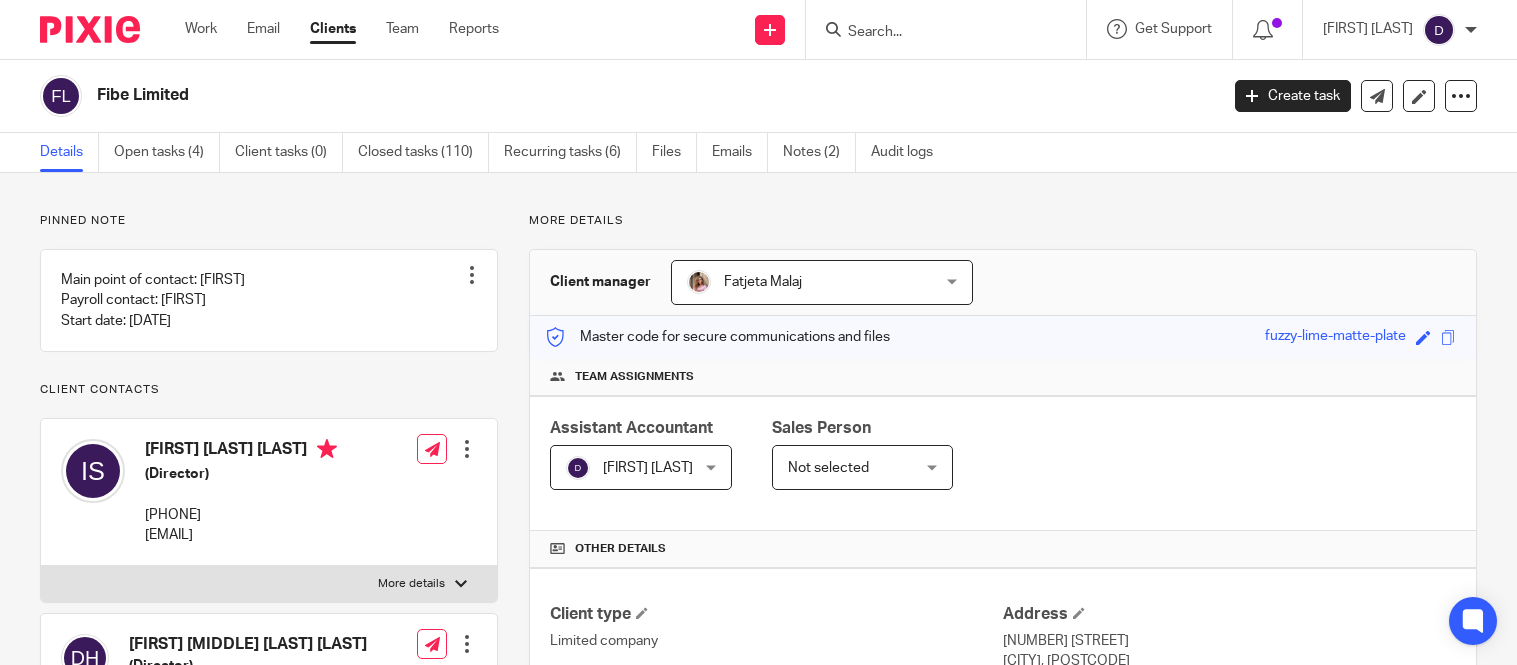 scroll, scrollTop: 0, scrollLeft: 0, axis: both 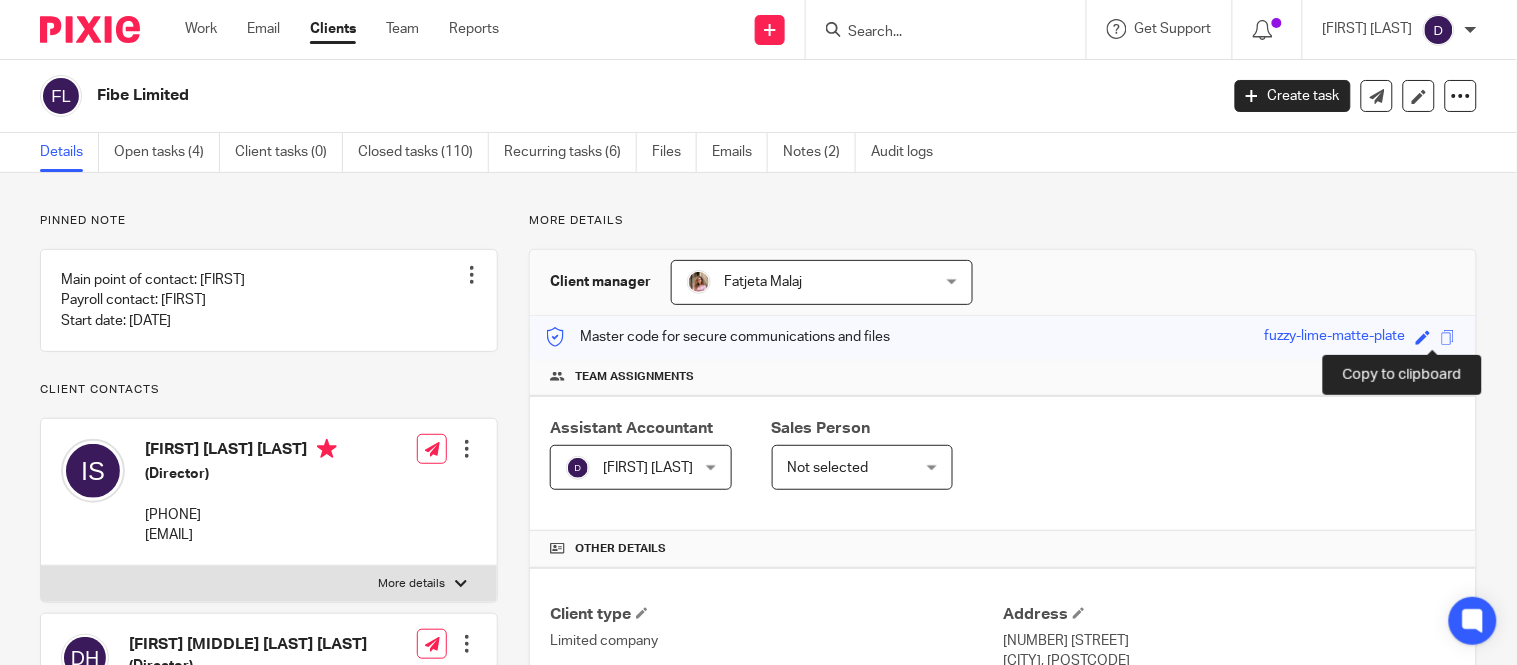 click at bounding box center [1448, 337] 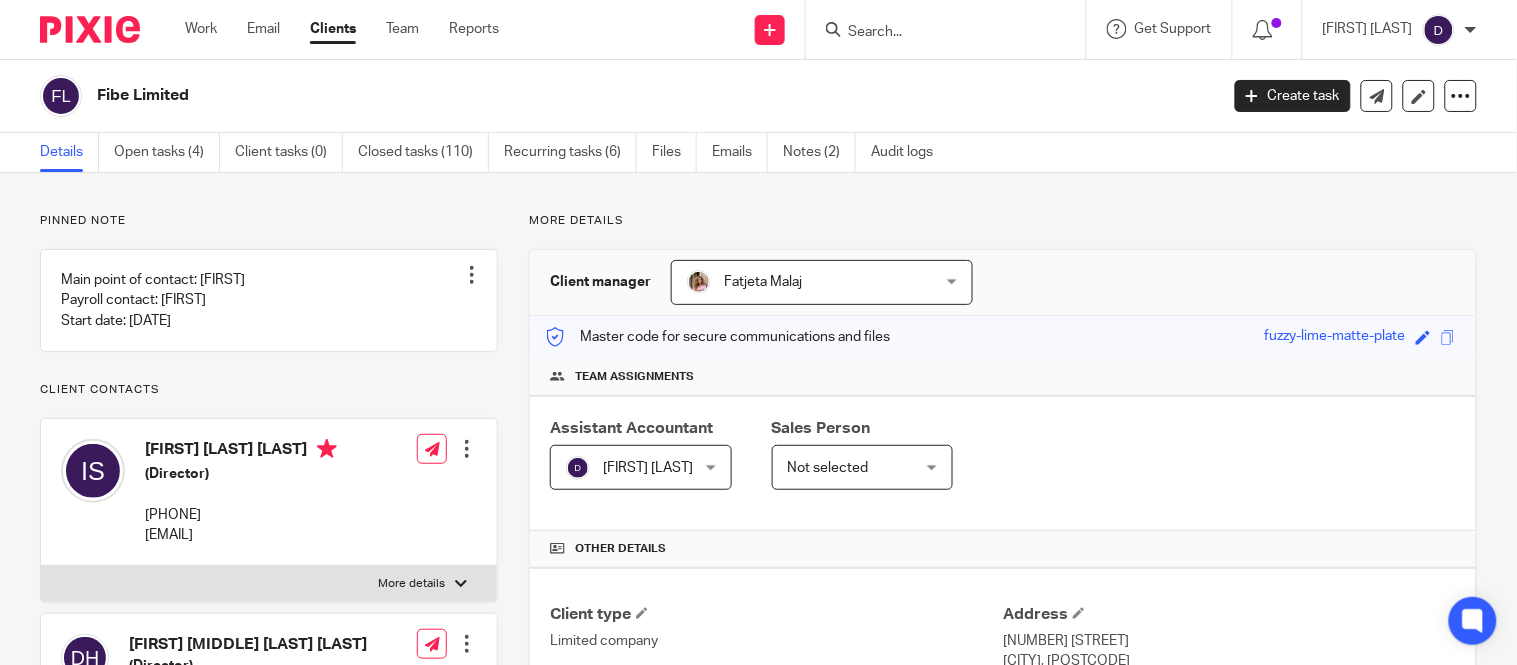click at bounding box center (936, 33) 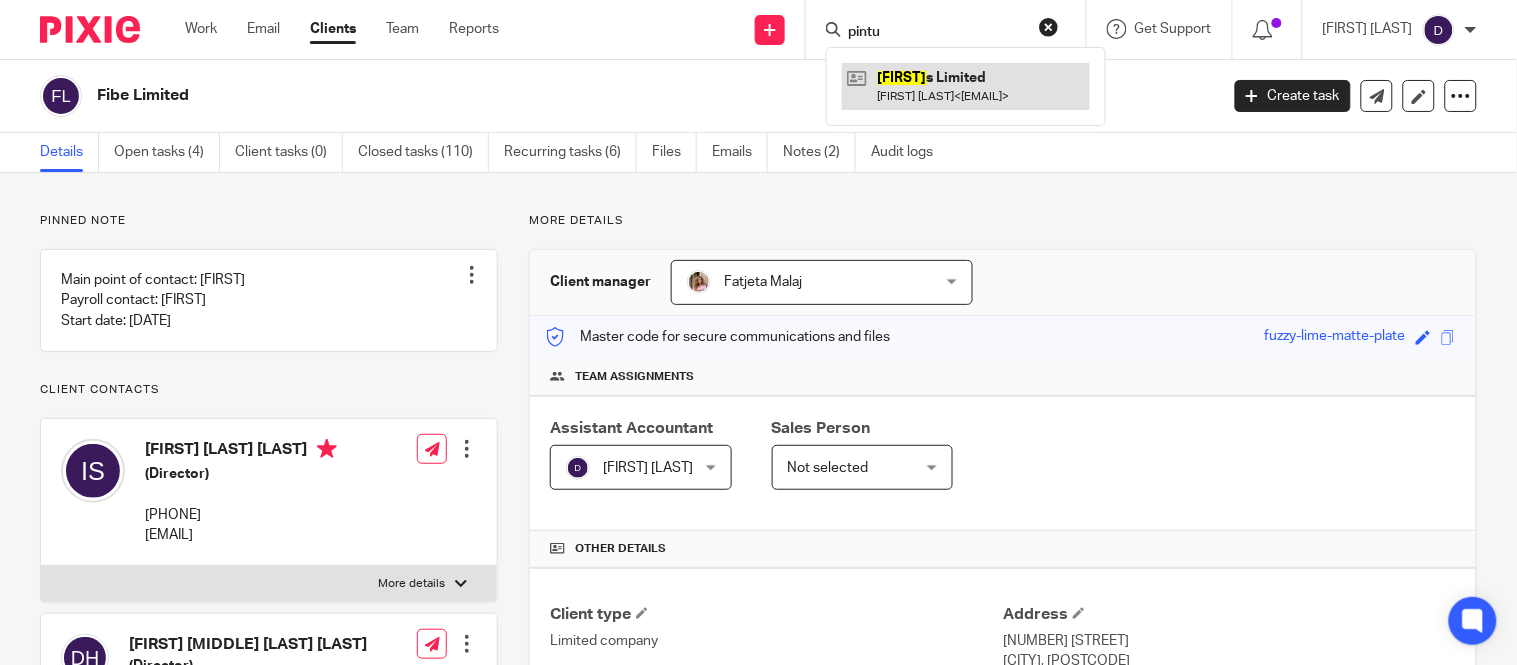 type on "pintu" 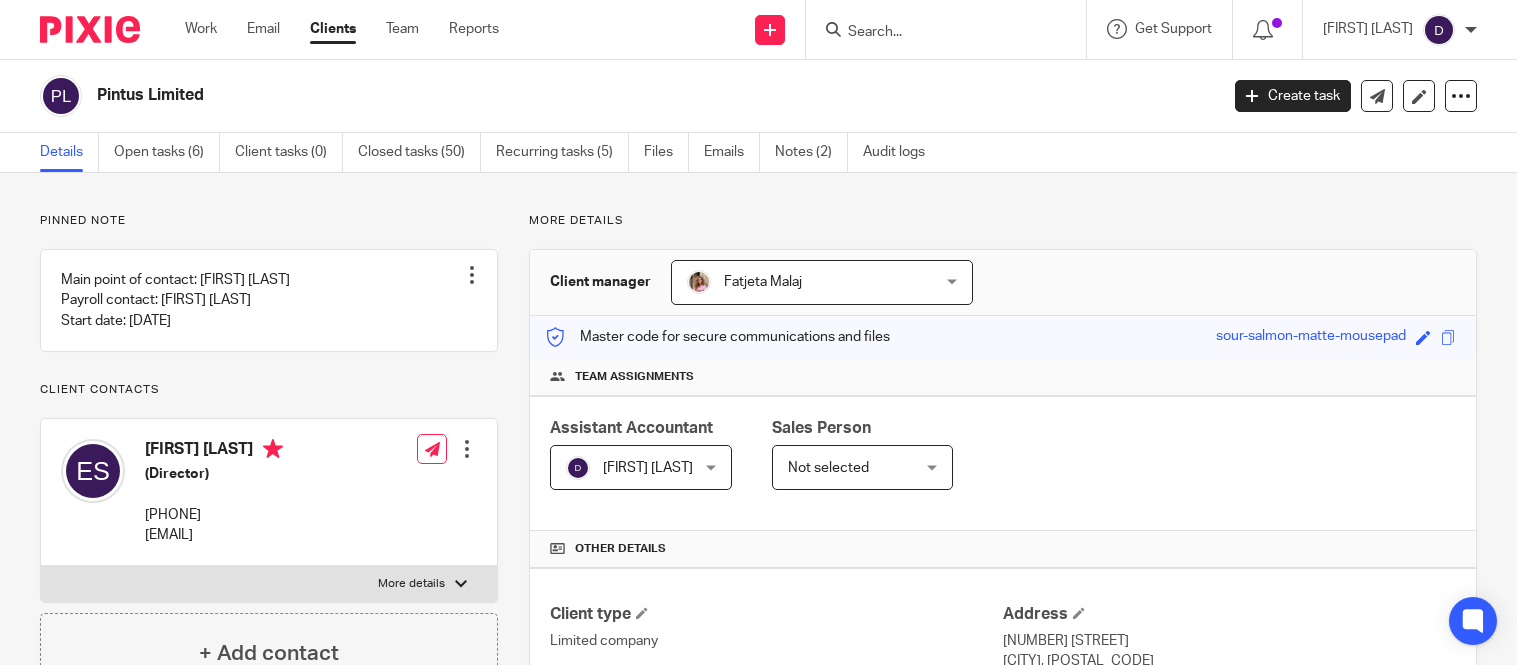 scroll, scrollTop: 0, scrollLeft: 0, axis: both 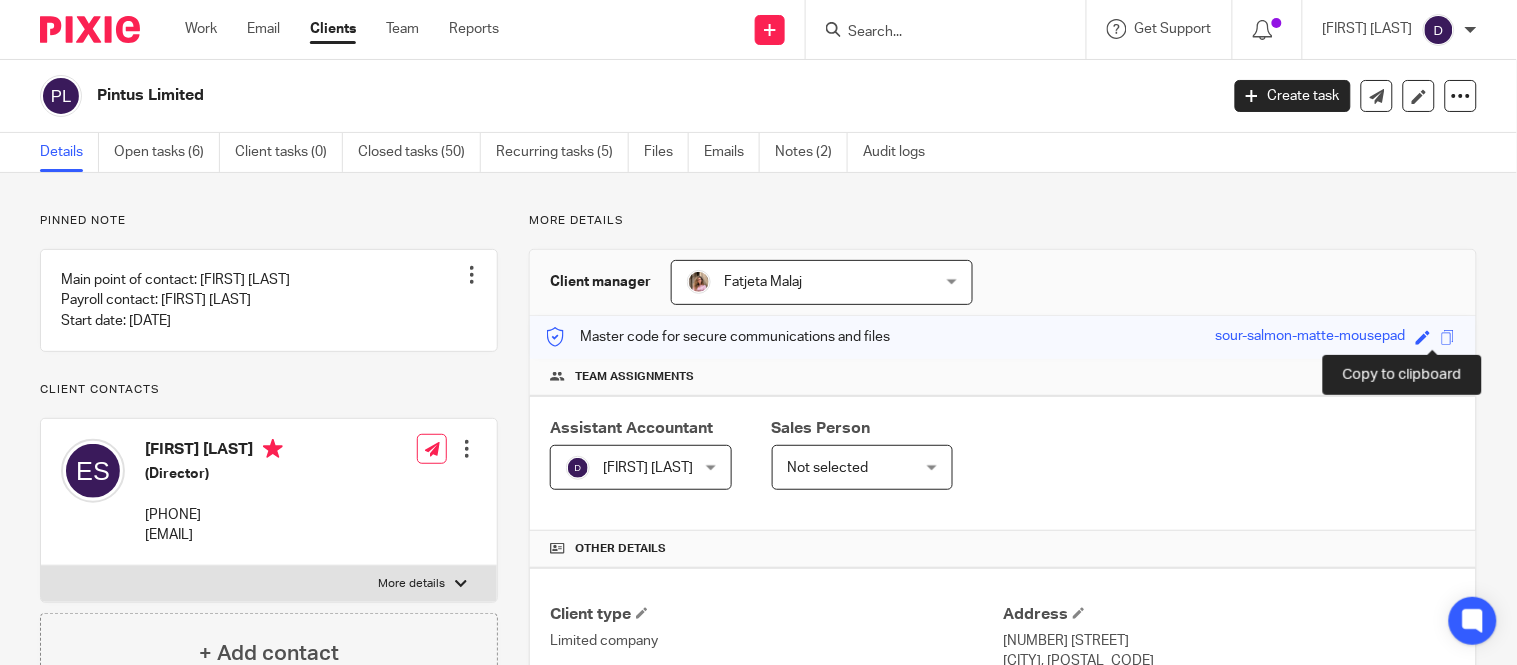 click at bounding box center (1448, 337) 